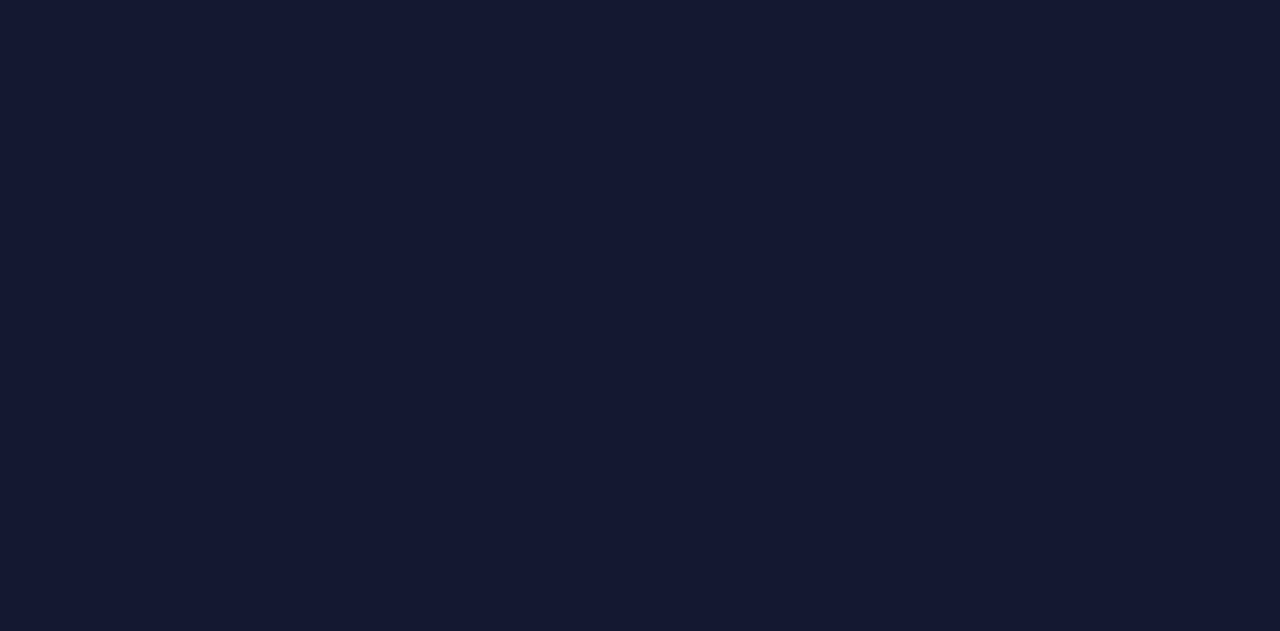 scroll, scrollTop: 0, scrollLeft: 0, axis: both 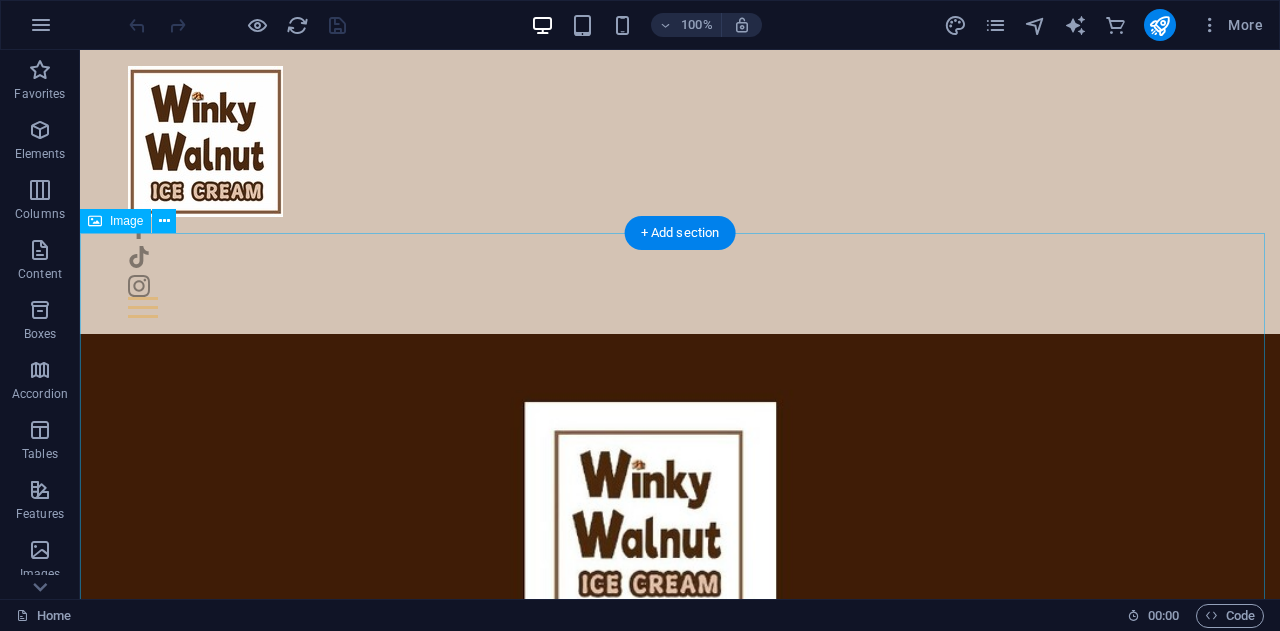 click at bounding box center (680, 1147) 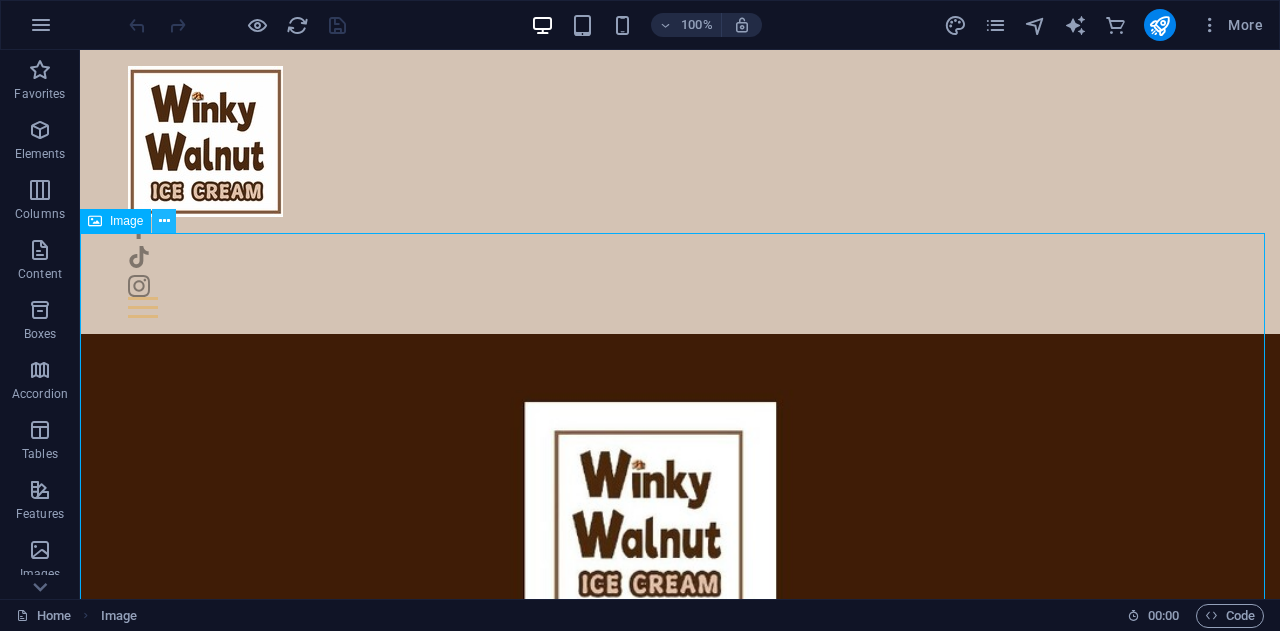 click at bounding box center [164, 221] 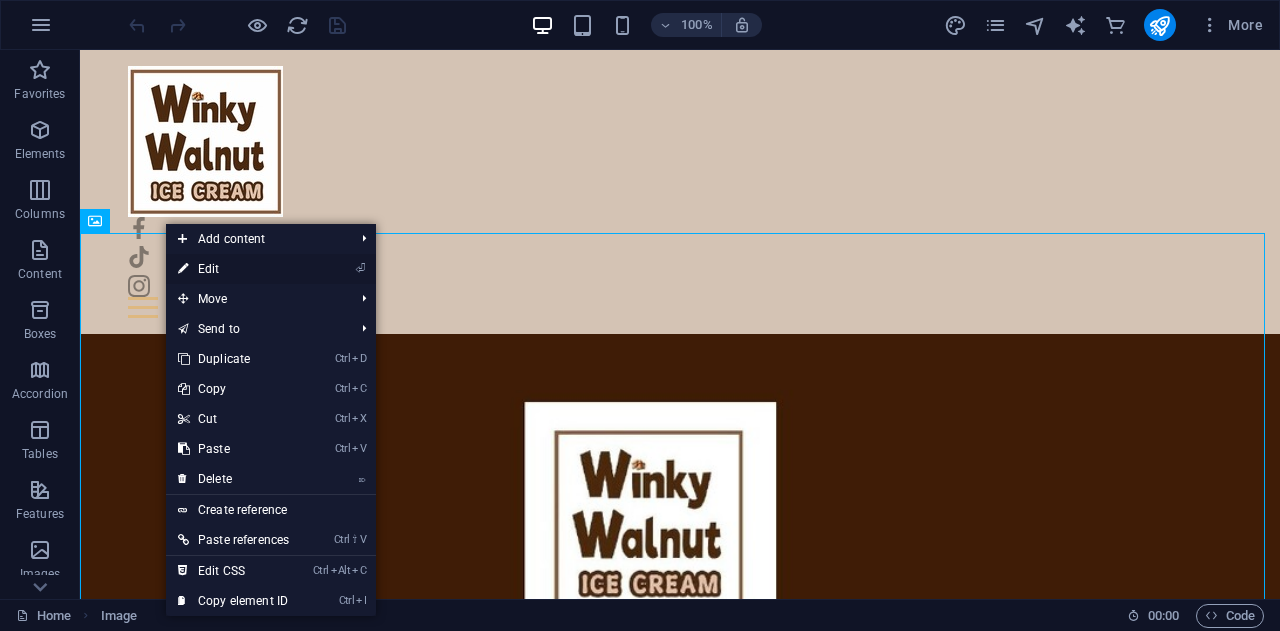 click on "⏎  Edit" at bounding box center [233, 269] 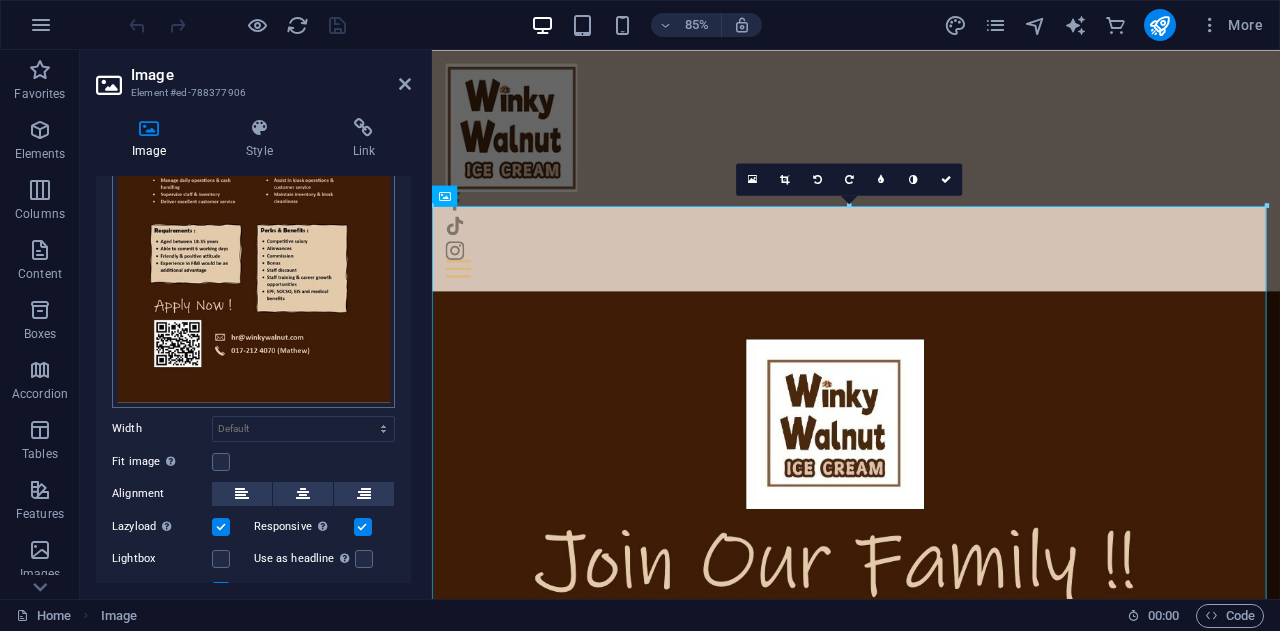 scroll, scrollTop: 300, scrollLeft: 0, axis: vertical 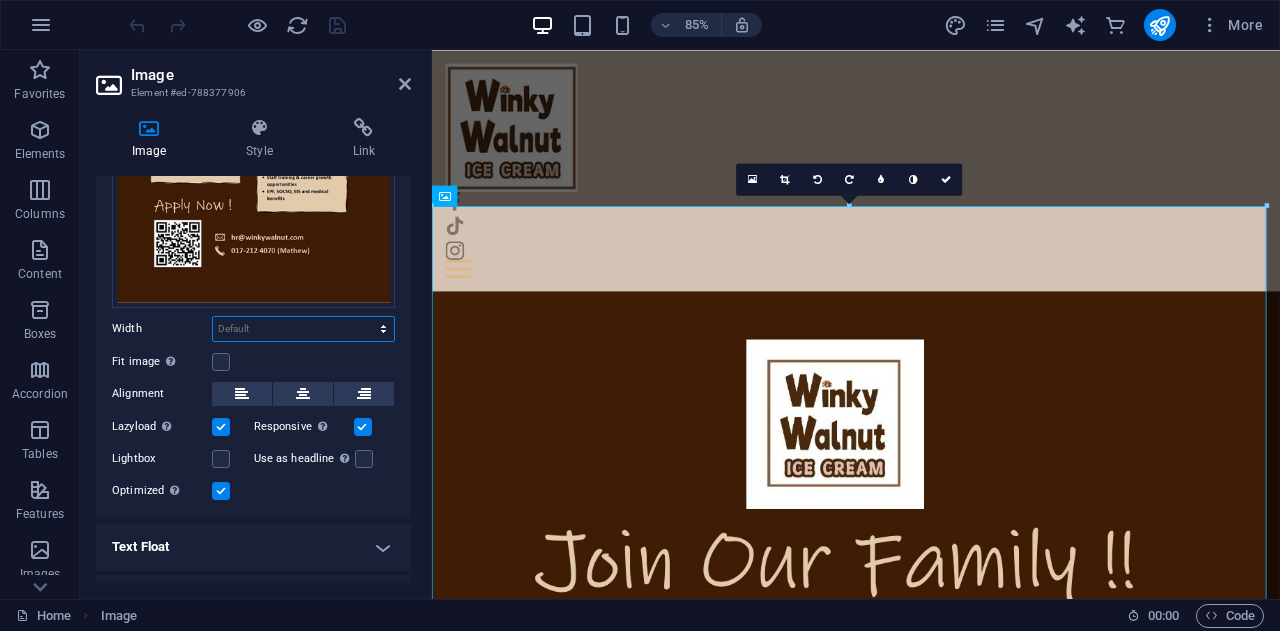 click on "Default auto px rem % em vh vw" at bounding box center [303, 329] 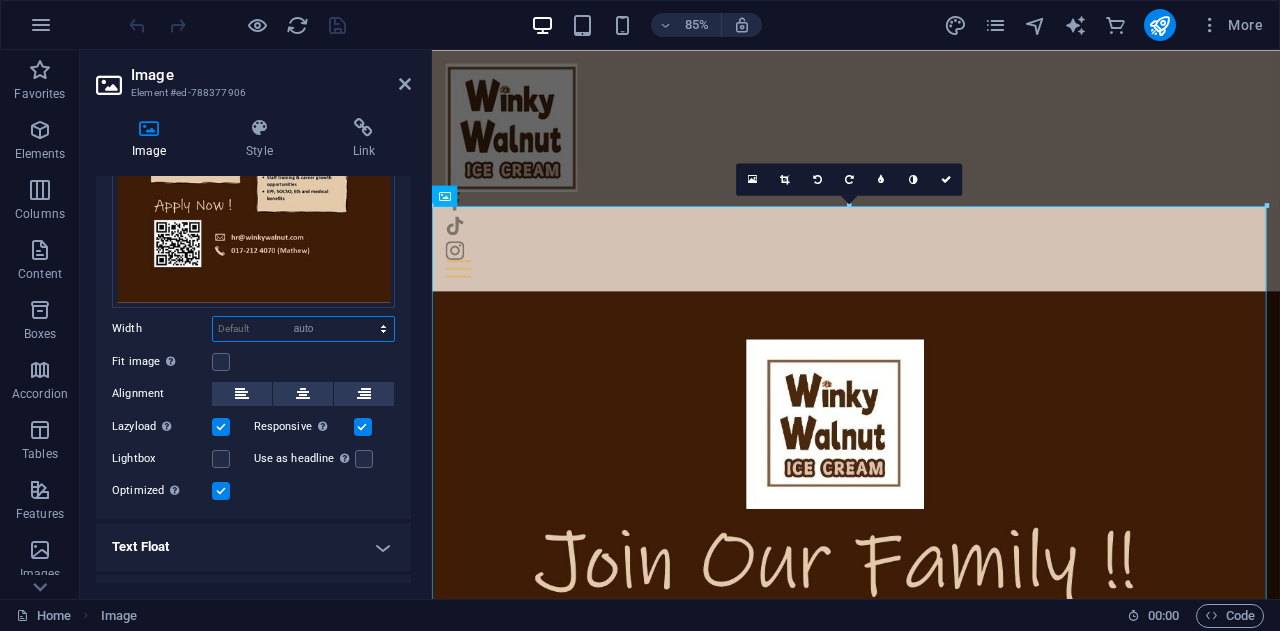 click on "Default auto px rem % em vh vw" at bounding box center (303, 329) 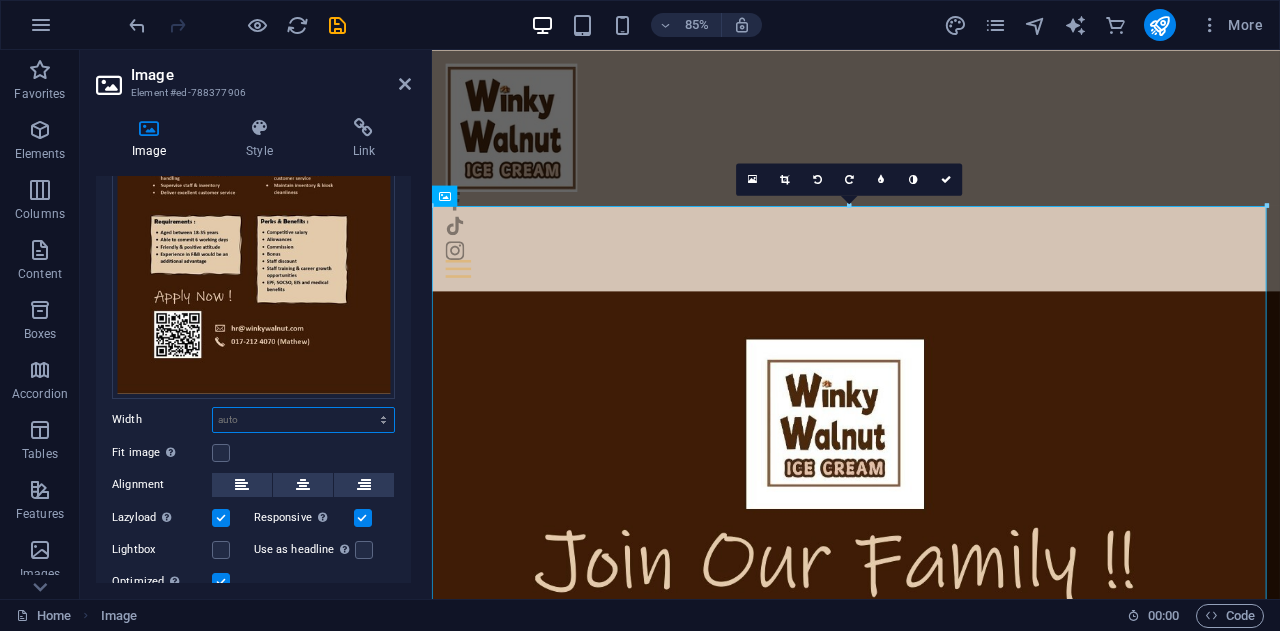 scroll, scrollTop: 233, scrollLeft: 0, axis: vertical 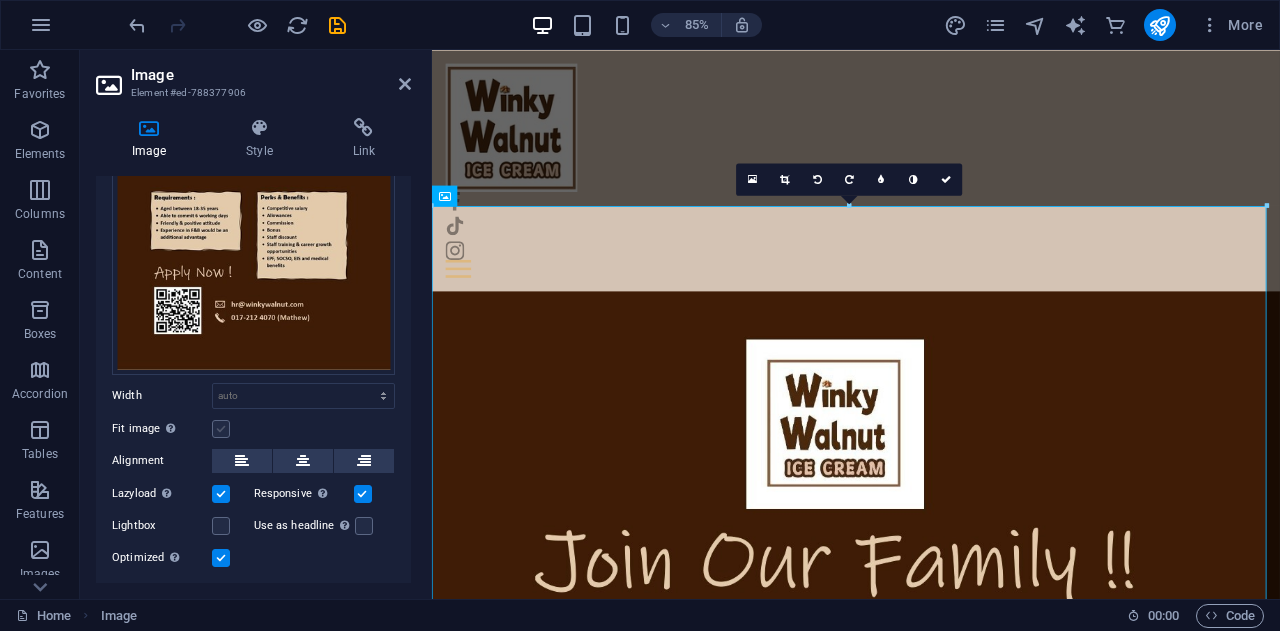 click at bounding box center (221, 429) 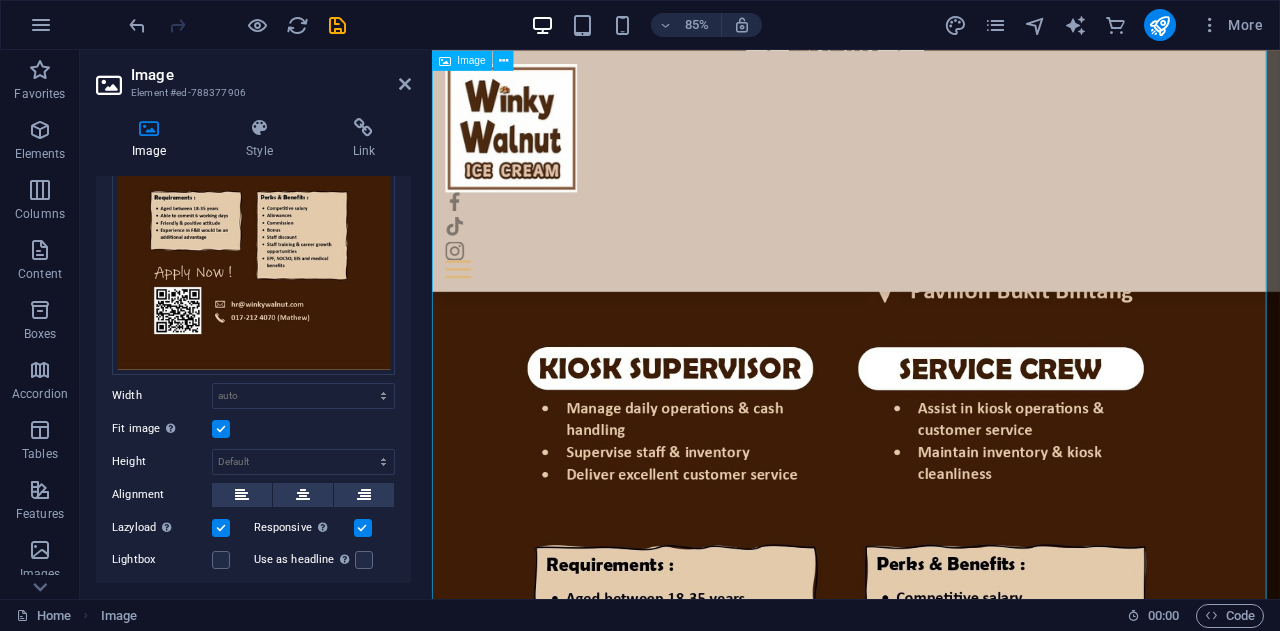 scroll, scrollTop: 100, scrollLeft: 0, axis: vertical 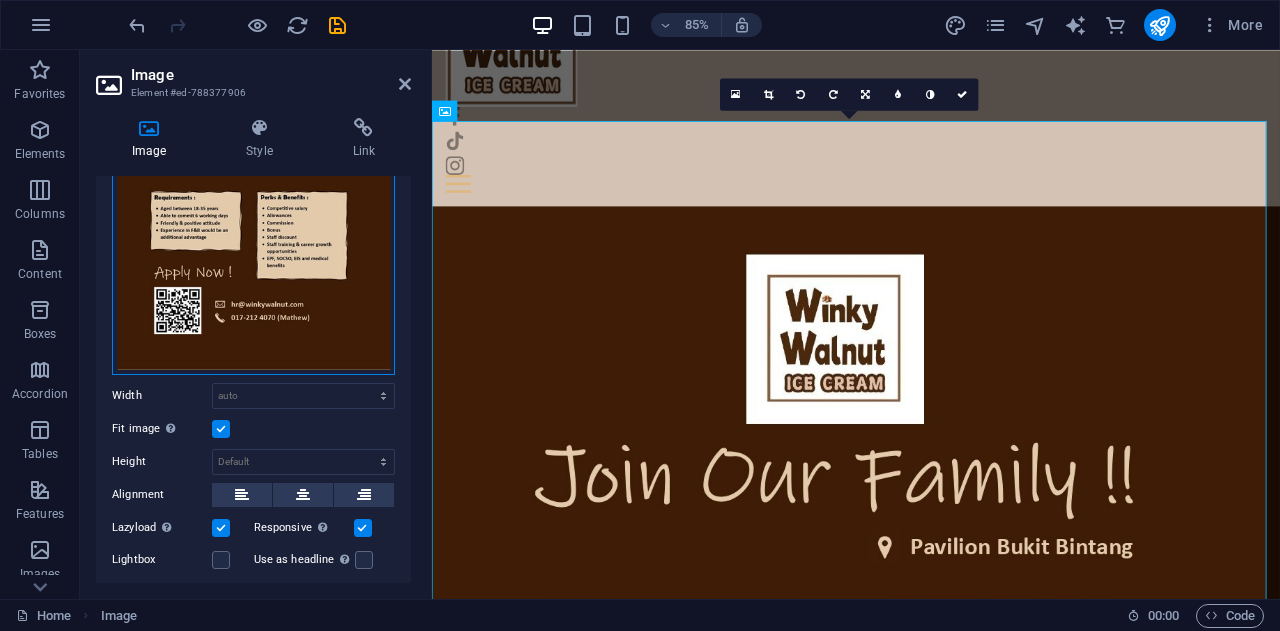 click on "Drag files here, click to choose files or select files from Files or our free stock photos & videos" at bounding box center [253, 185] 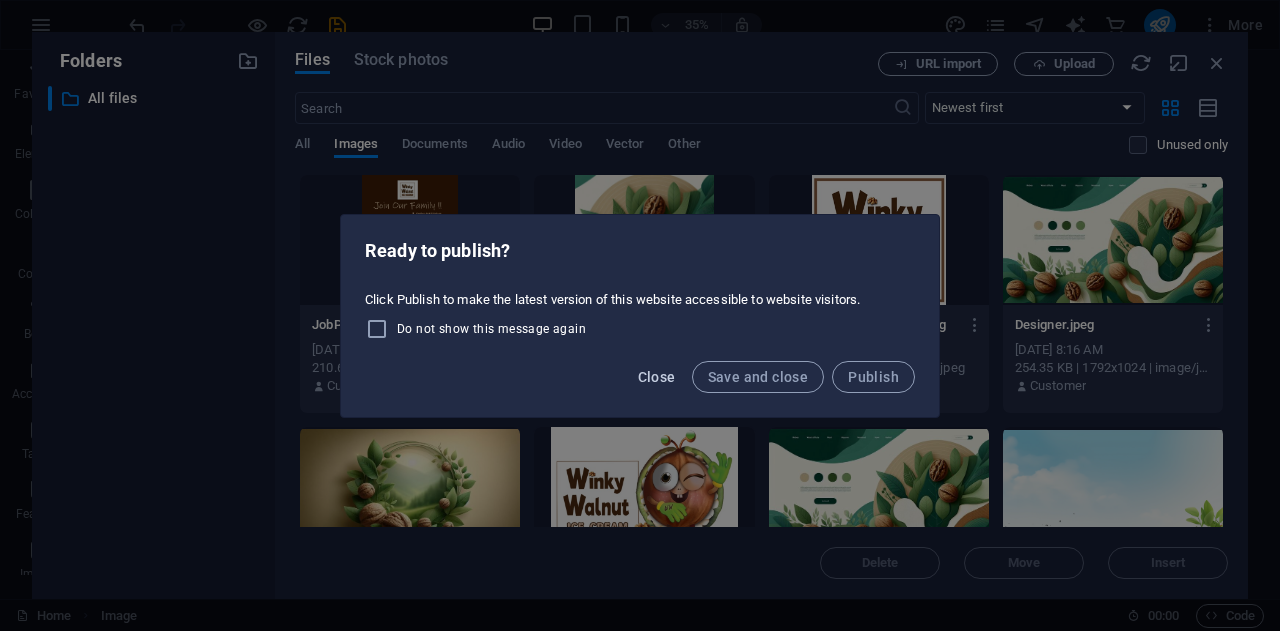 click on "Close" at bounding box center [657, 377] 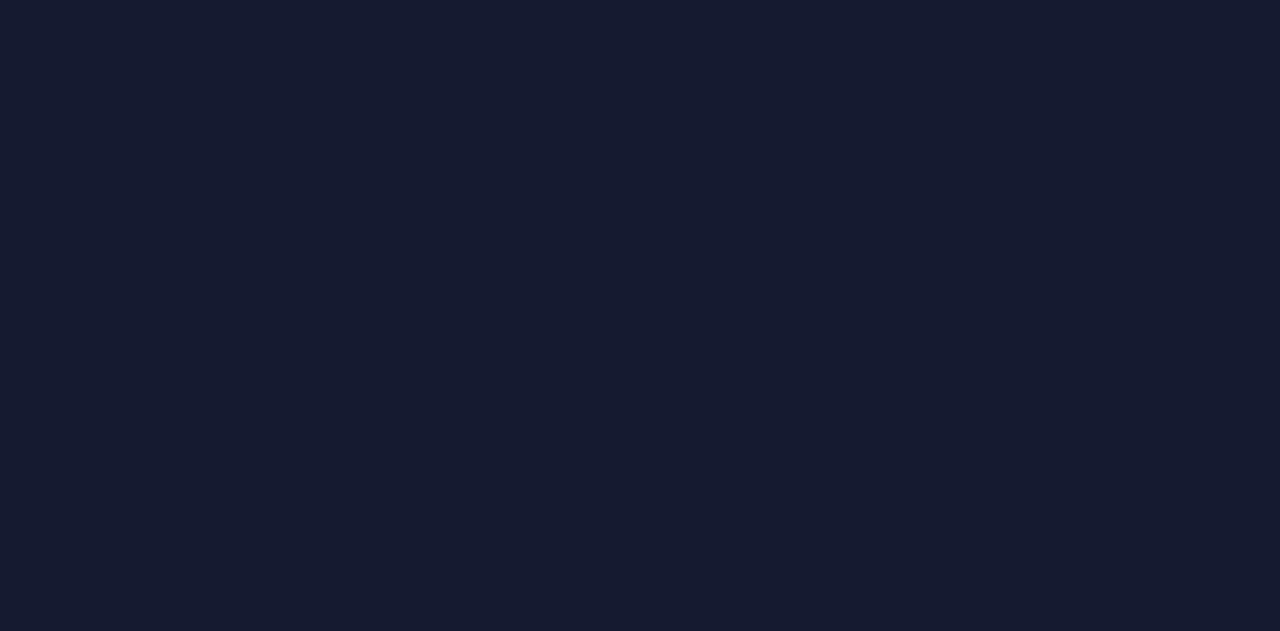 scroll, scrollTop: 0, scrollLeft: 0, axis: both 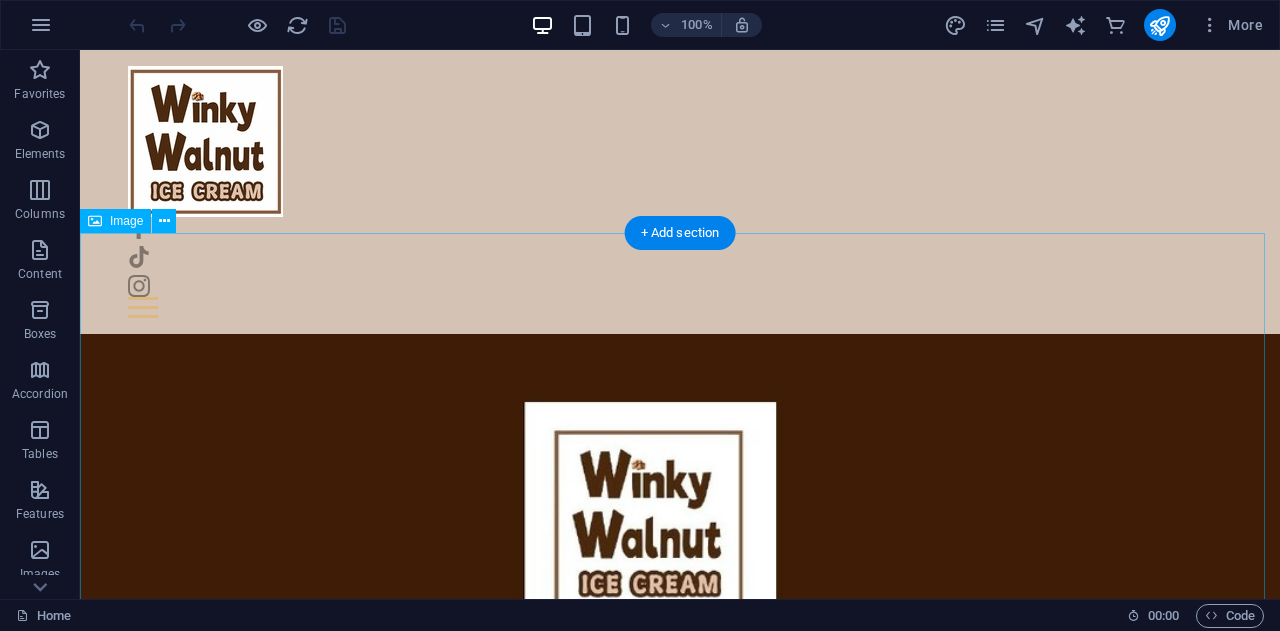 click at bounding box center (680, 1147) 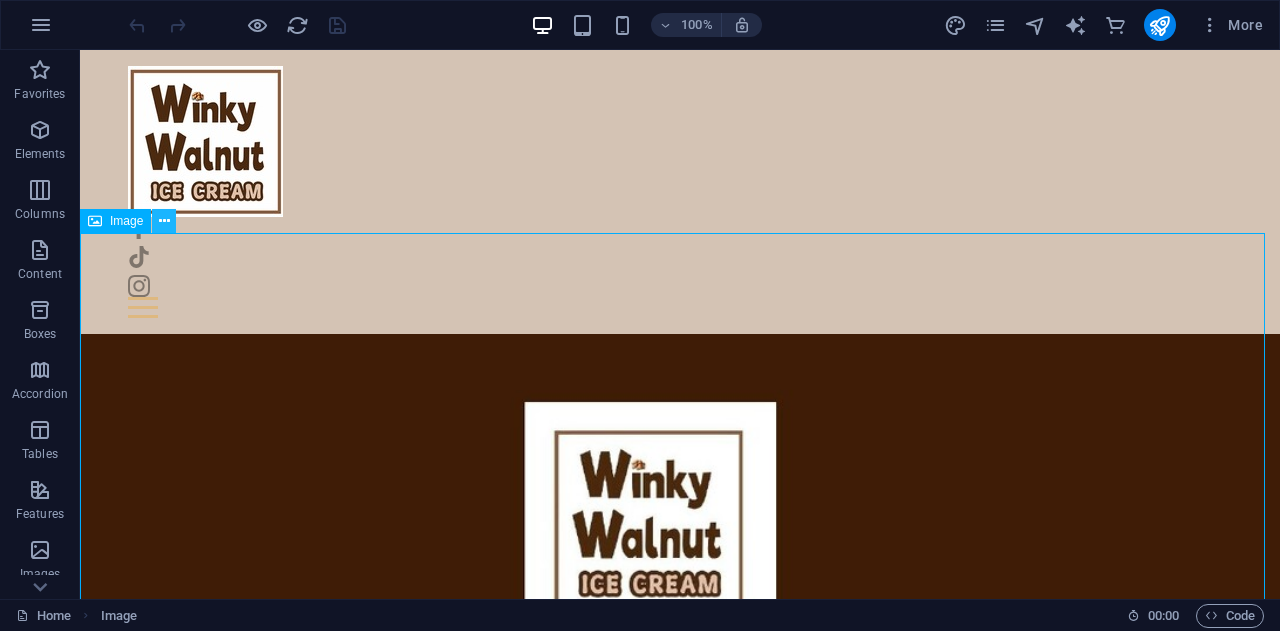 click at bounding box center (164, 221) 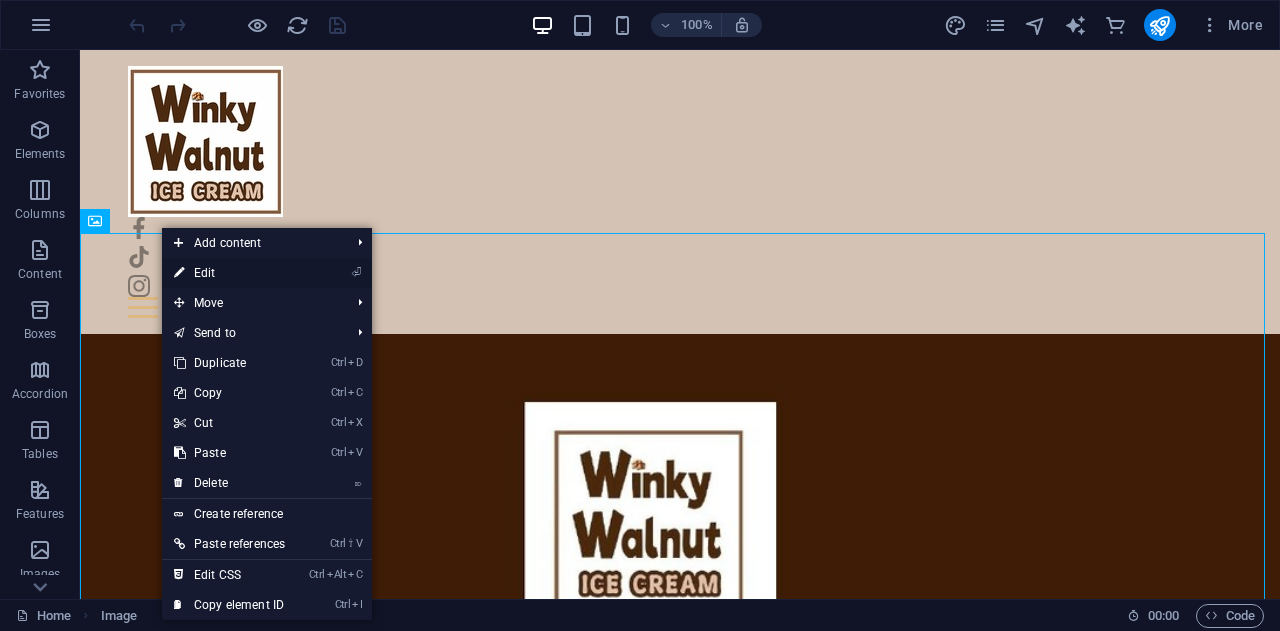 click on "⏎  Edit" at bounding box center (229, 273) 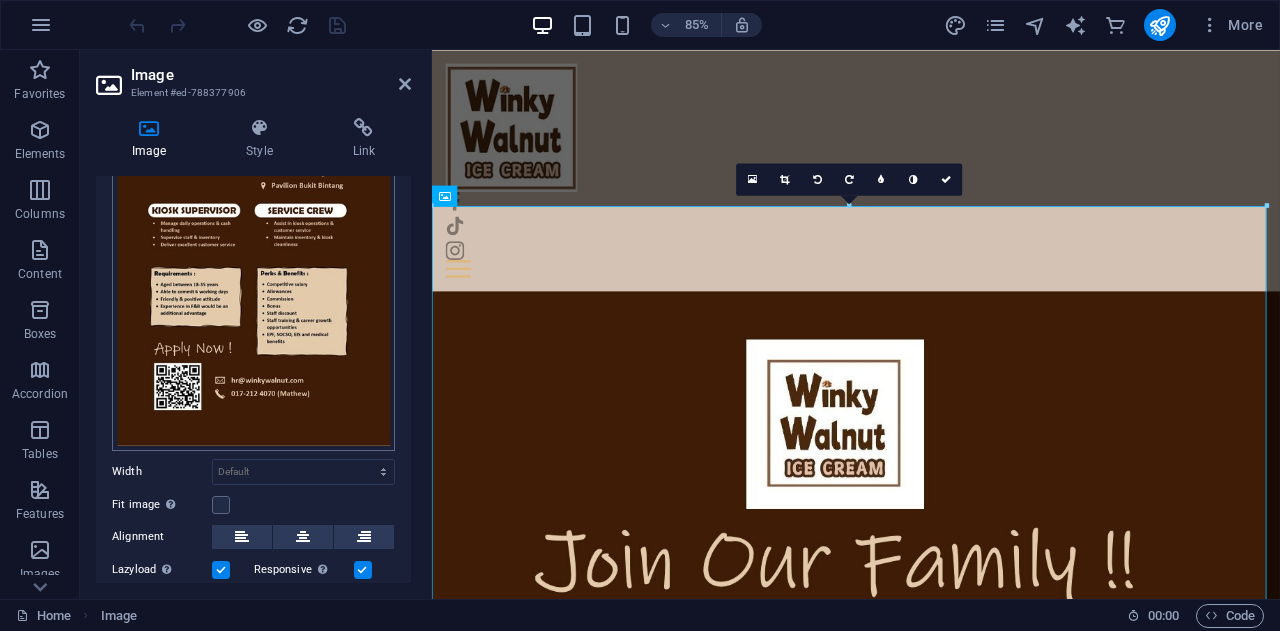 scroll, scrollTop: 200, scrollLeft: 0, axis: vertical 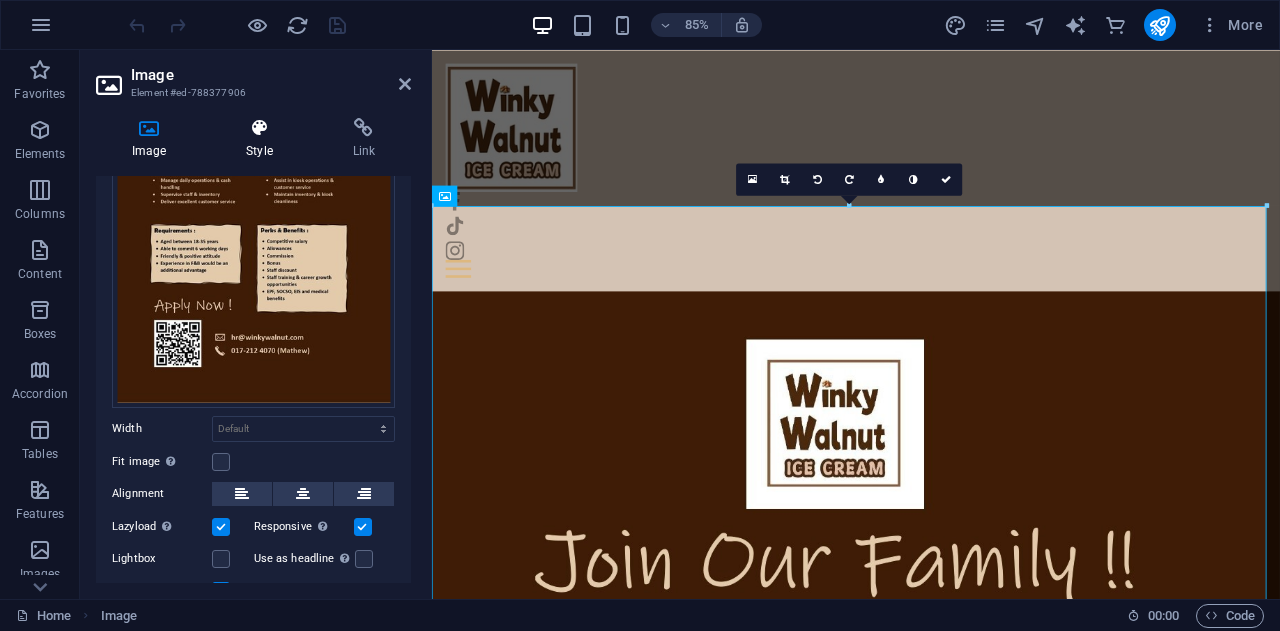 click on "Style" at bounding box center (263, 139) 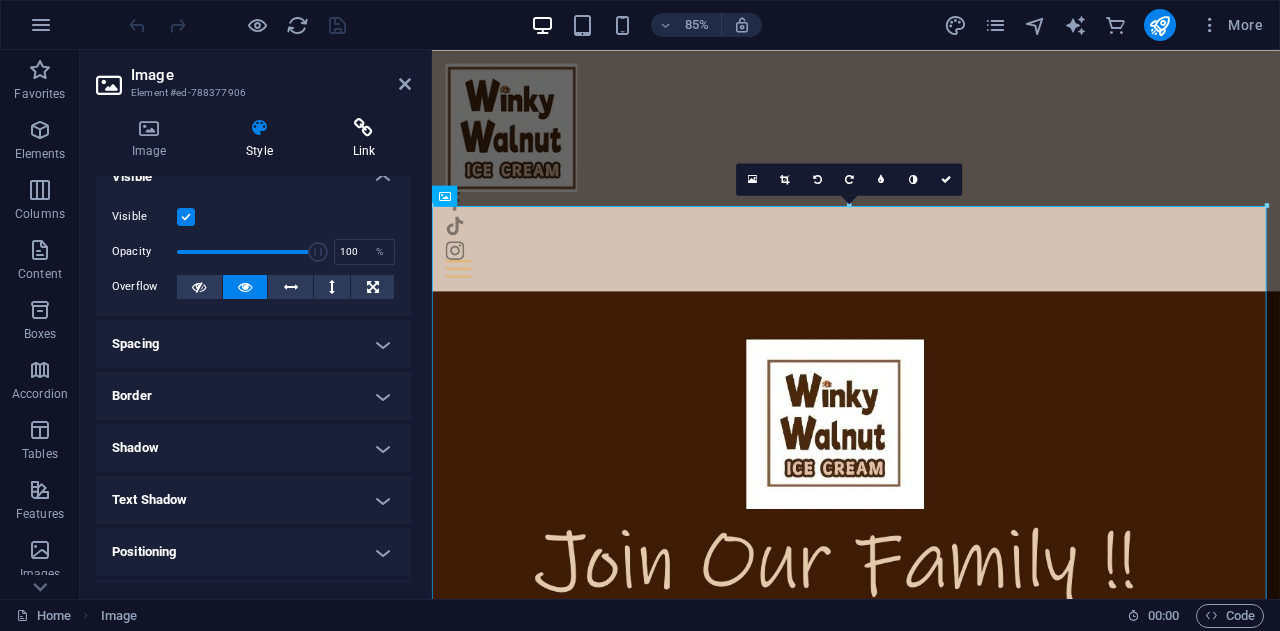scroll, scrollTop: 0, scrollLeft: 0, axis: both 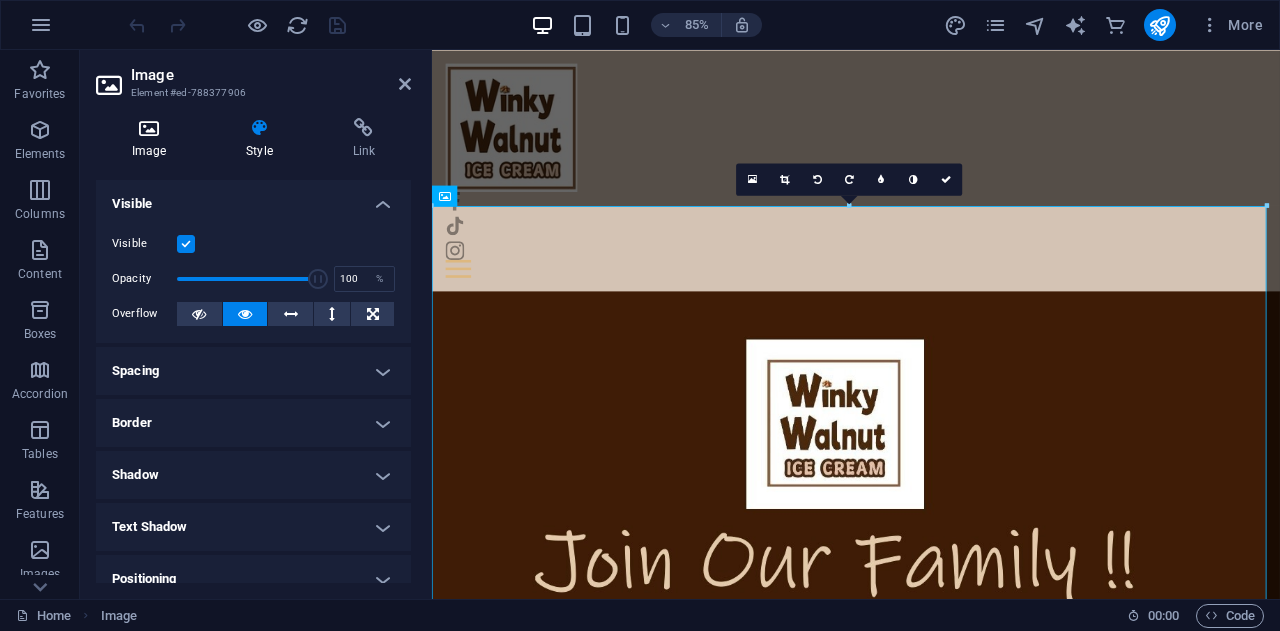 click on "Image" at bounding box center (153, 139) 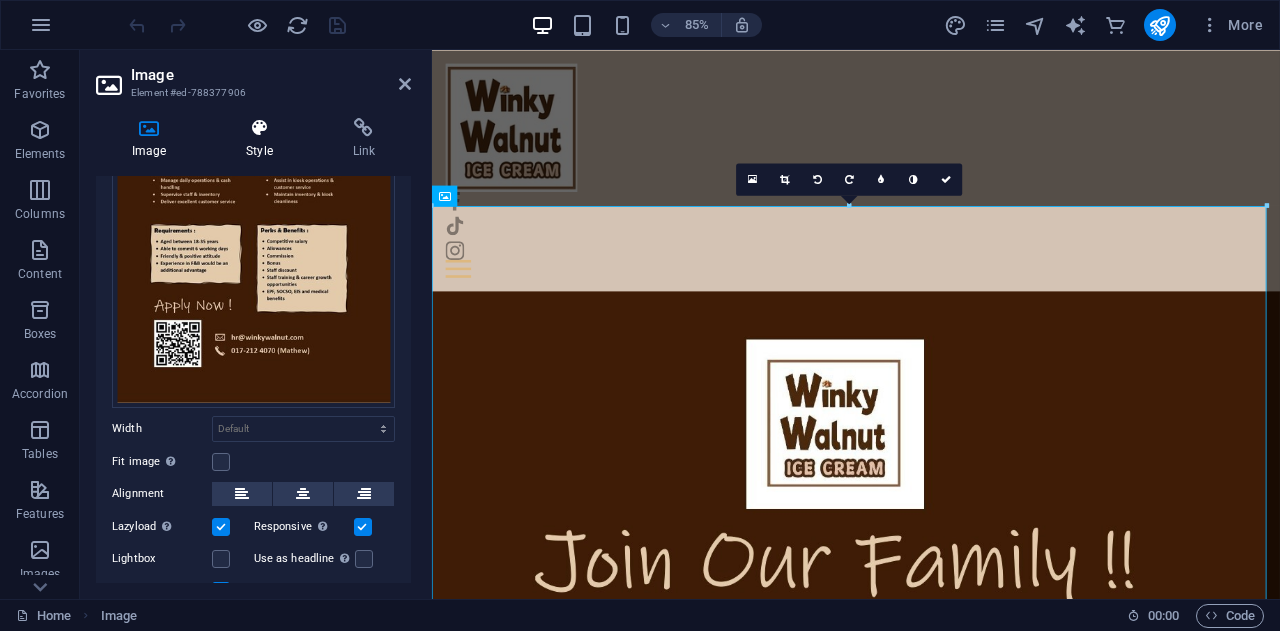 click at bounding box center (259, 128) 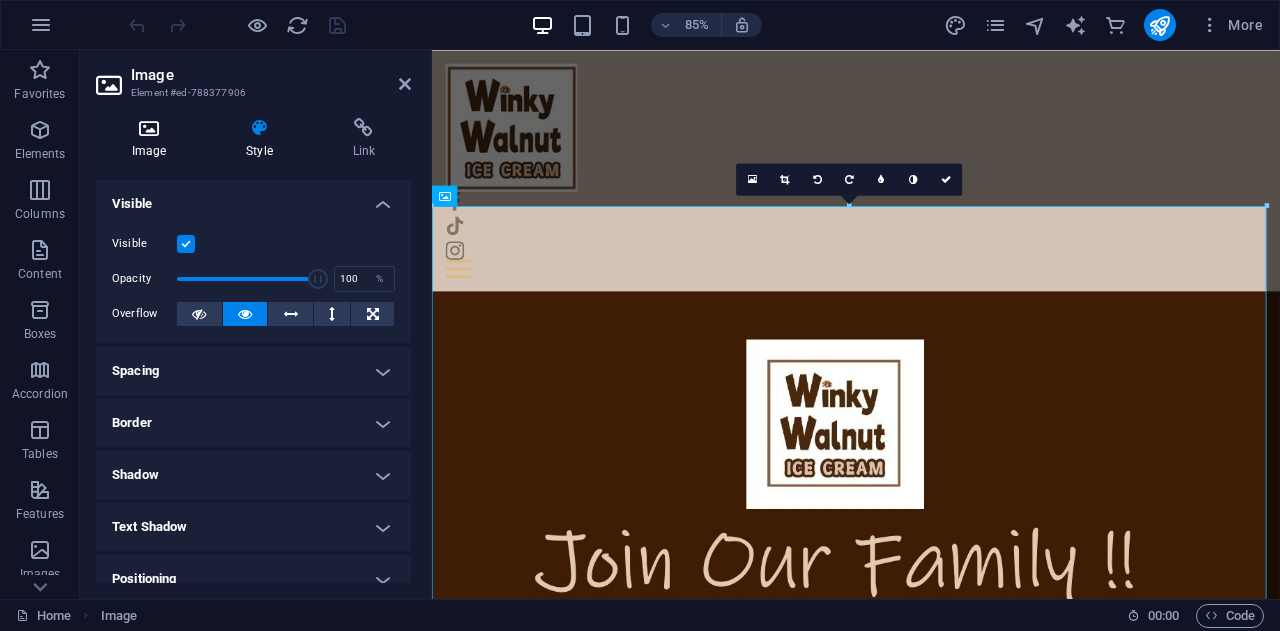click at bounding box center (149, 128) 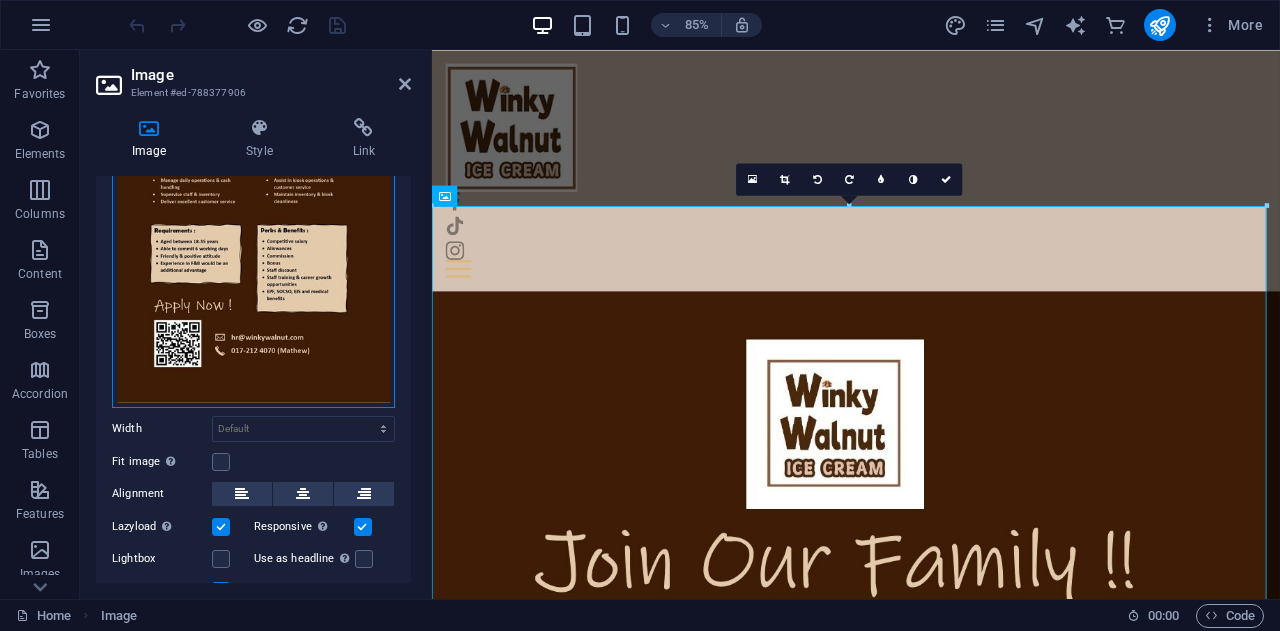 click on "Drag files here, click to choose files or select files from Files or our free stock photos & videos" at bounding box center [253, 218] 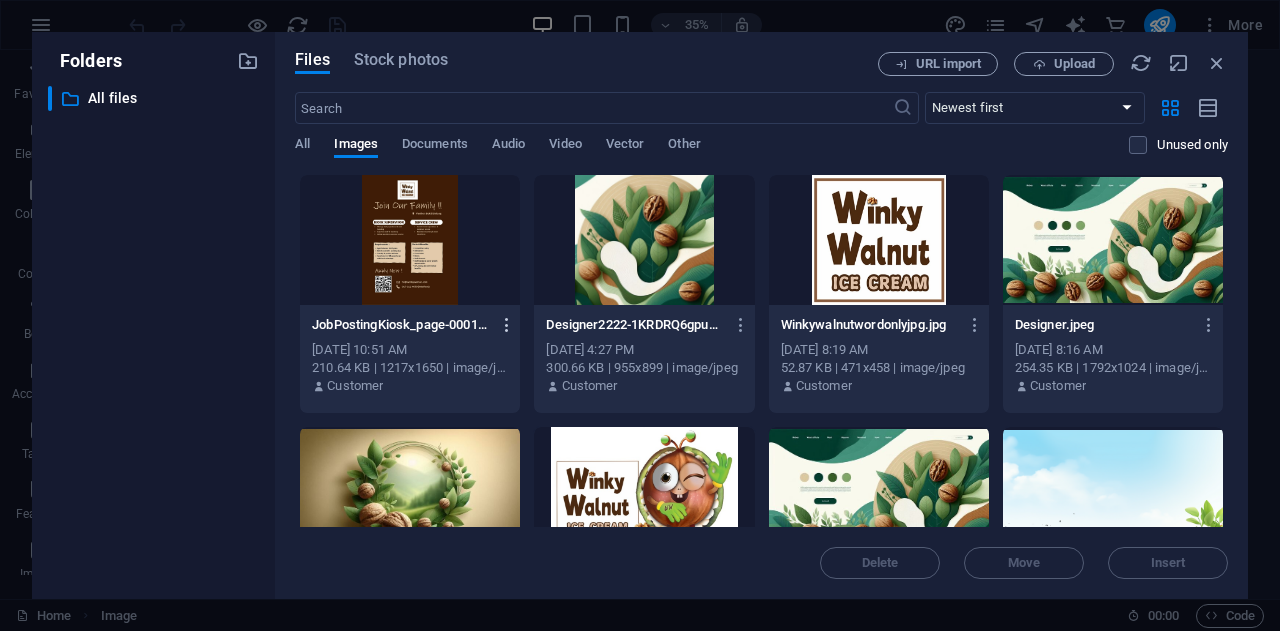 click at bounding box center (503, 325) 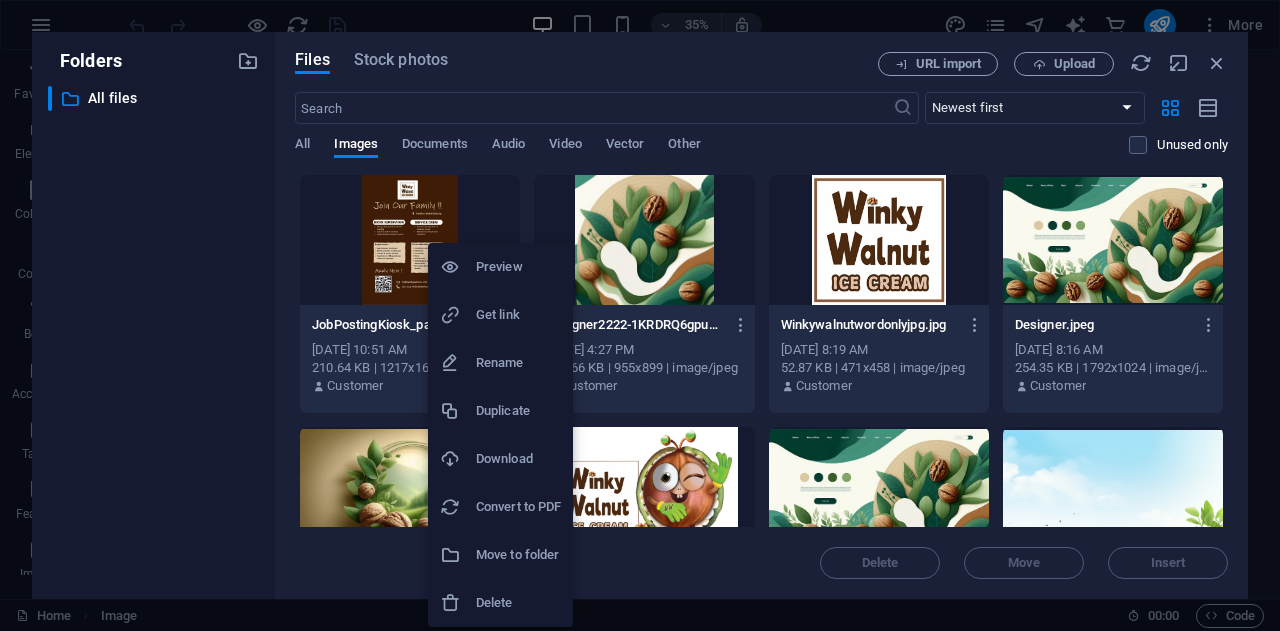 click at bounding box center [640, 315] 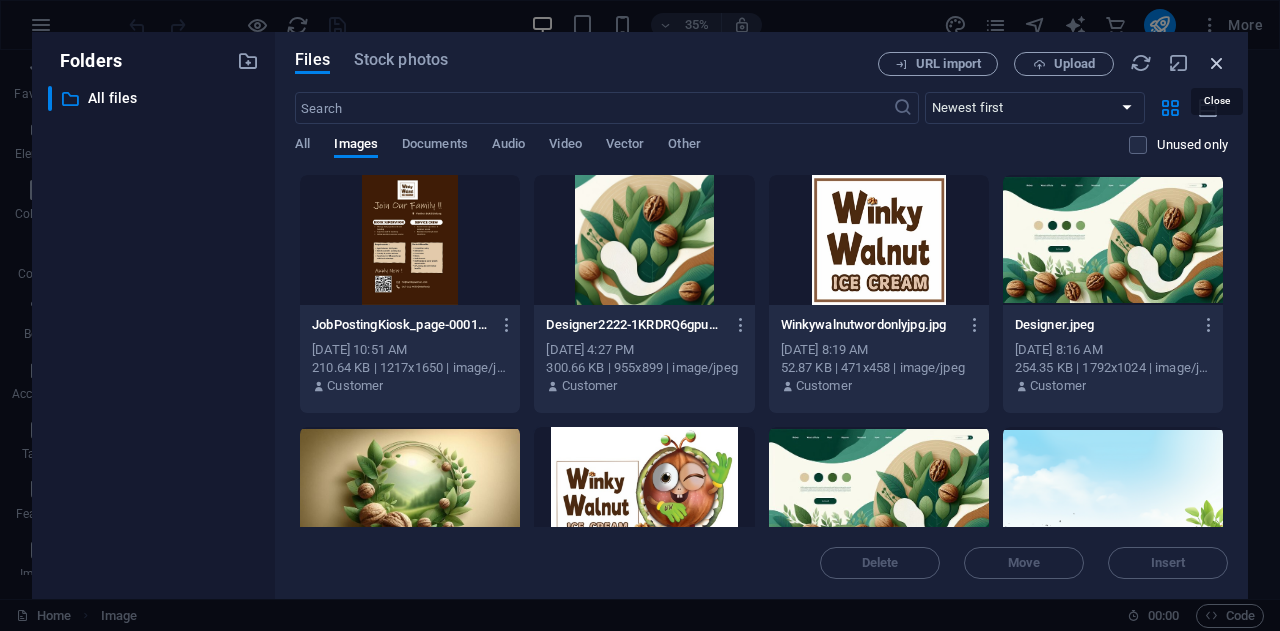 click at bounding box center (1217, 63) 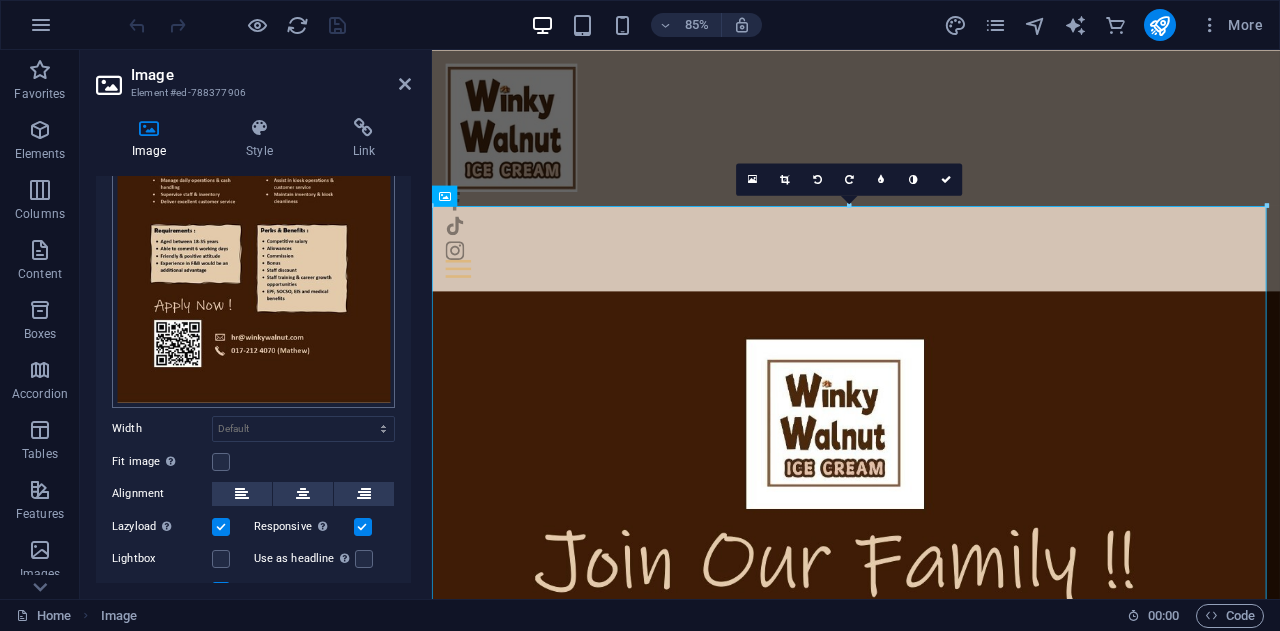 scroll, scrollTop: 333, scrollLeft: 0, axis: vertical 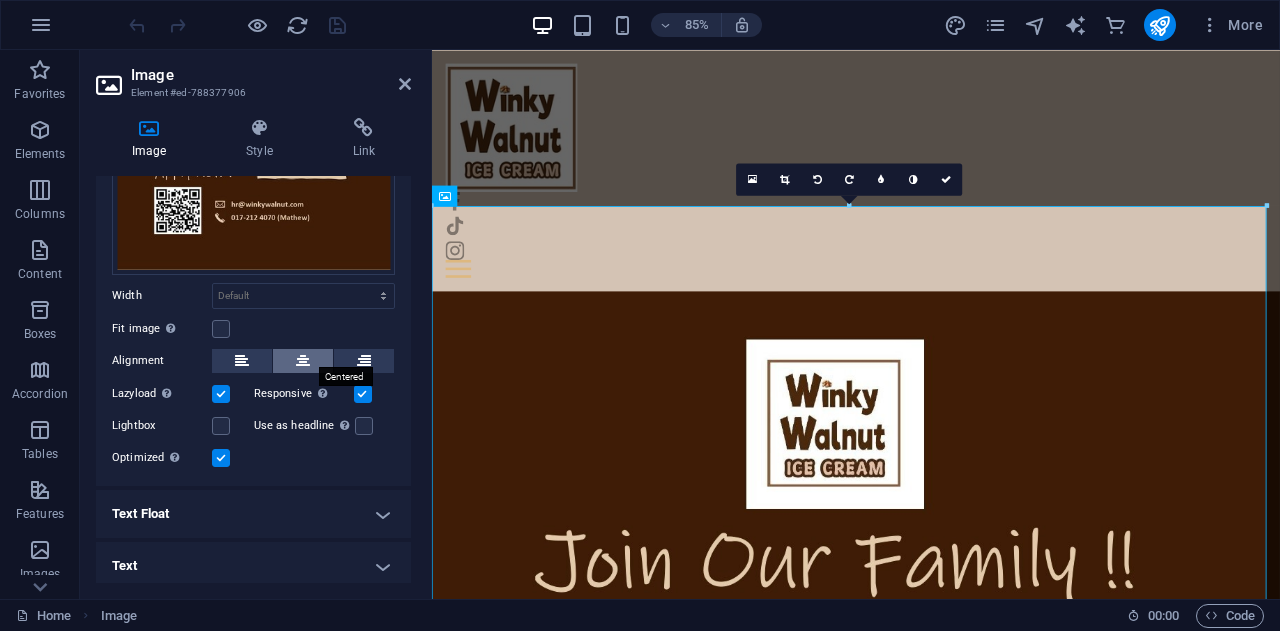 click at bounding box center [303, 361] 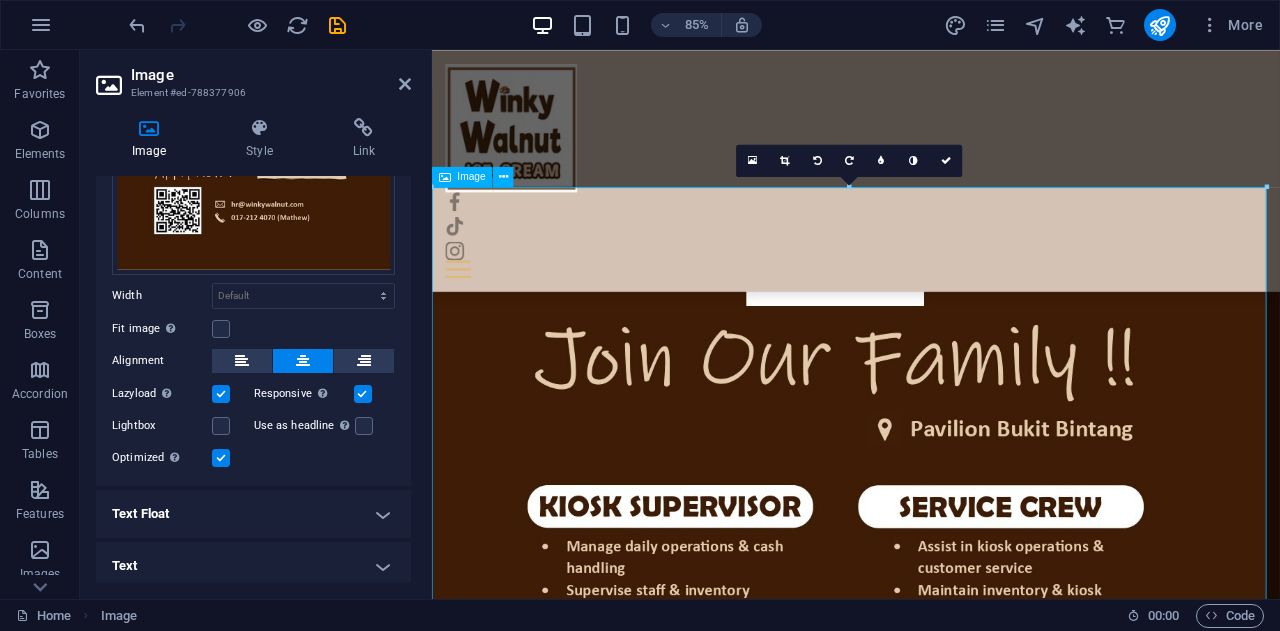 scroll, scrollTop: 200, scrollLeft: 0, axis: vertical 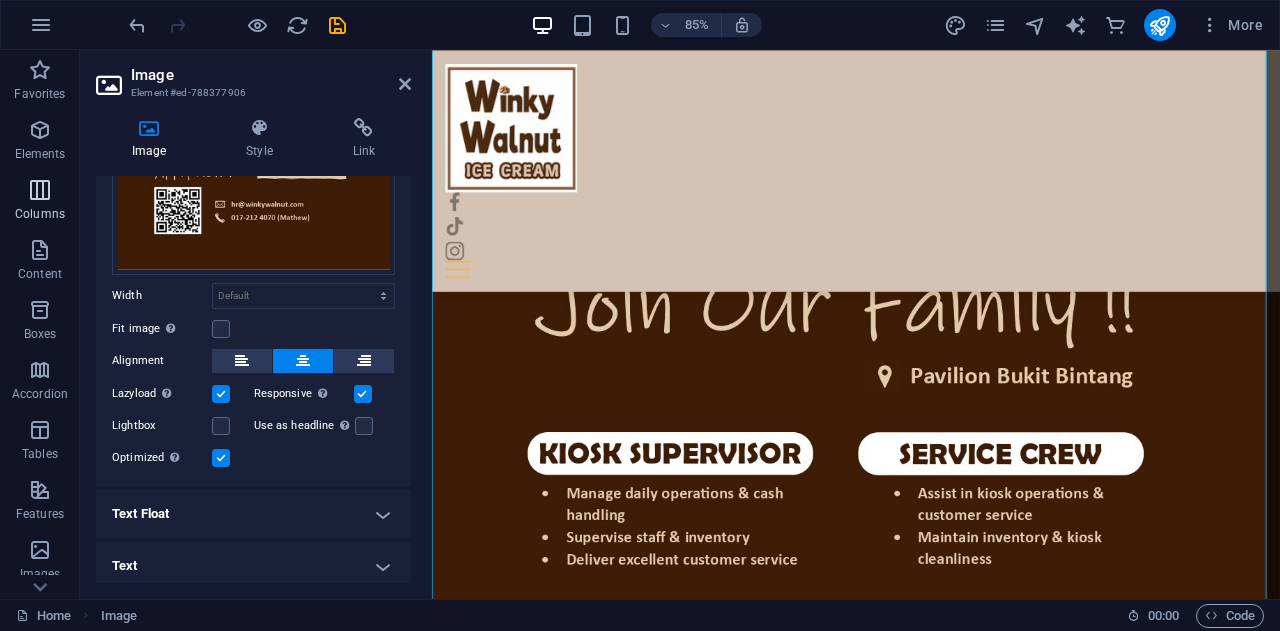 click on "Columns" at bounding box center [40, 202] 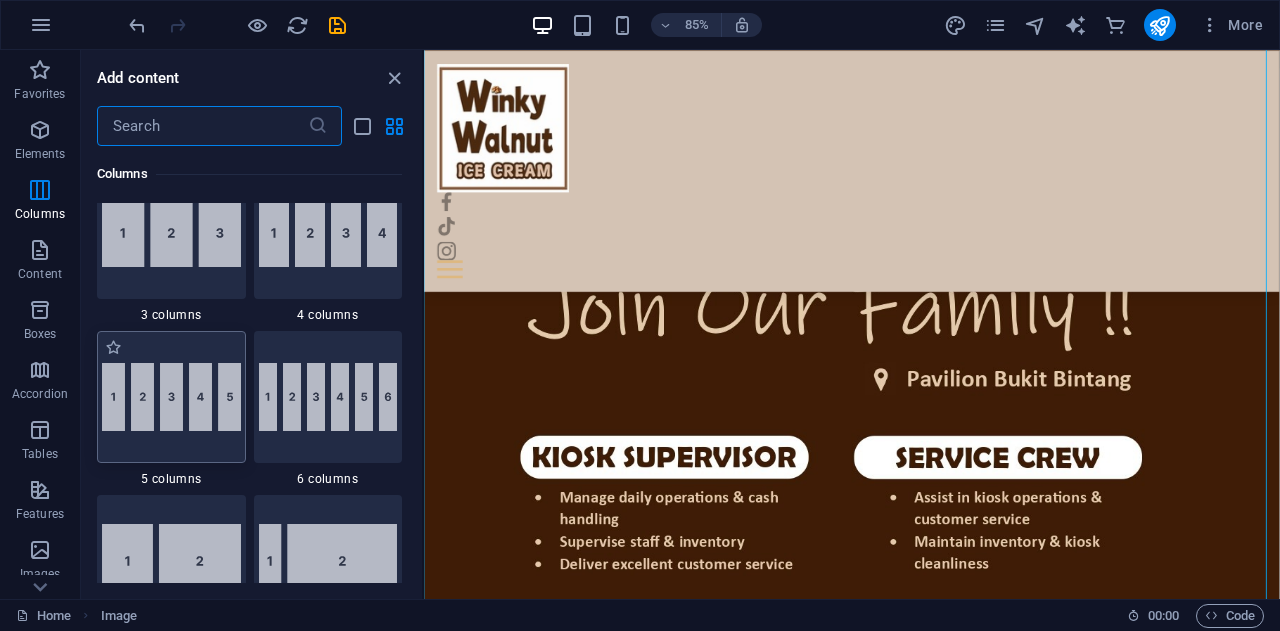 scroll, scrollTop: 1390, scrollLeft: 0, axis: vertical 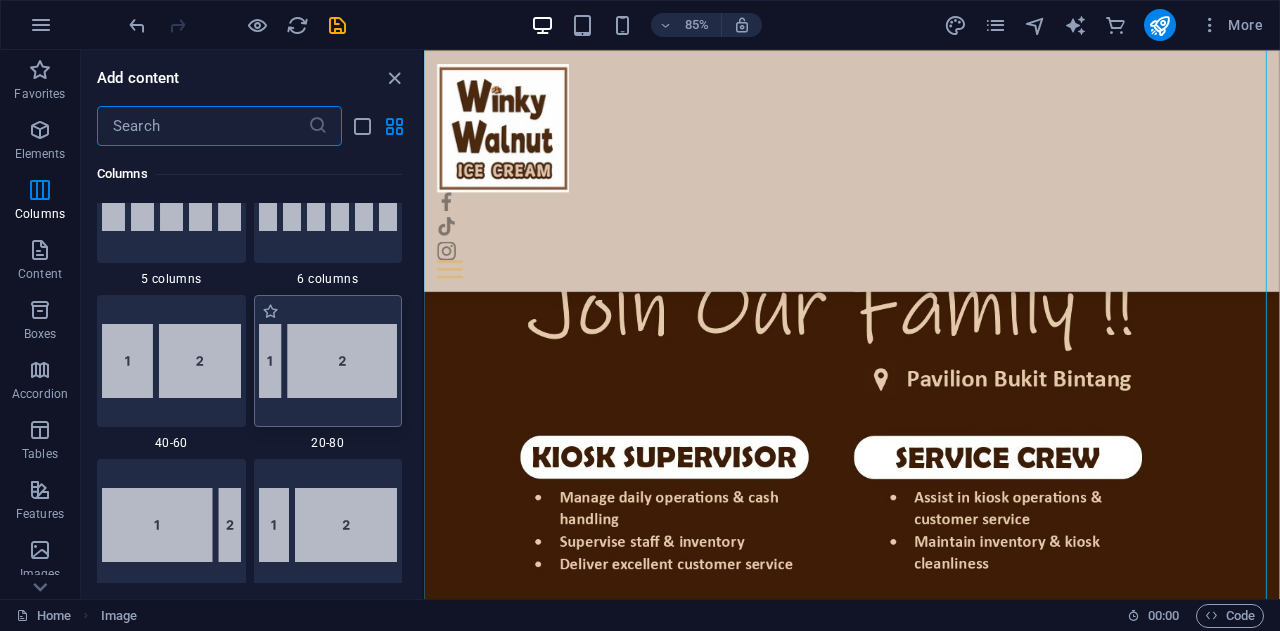 click at bounding box center (328, 361) 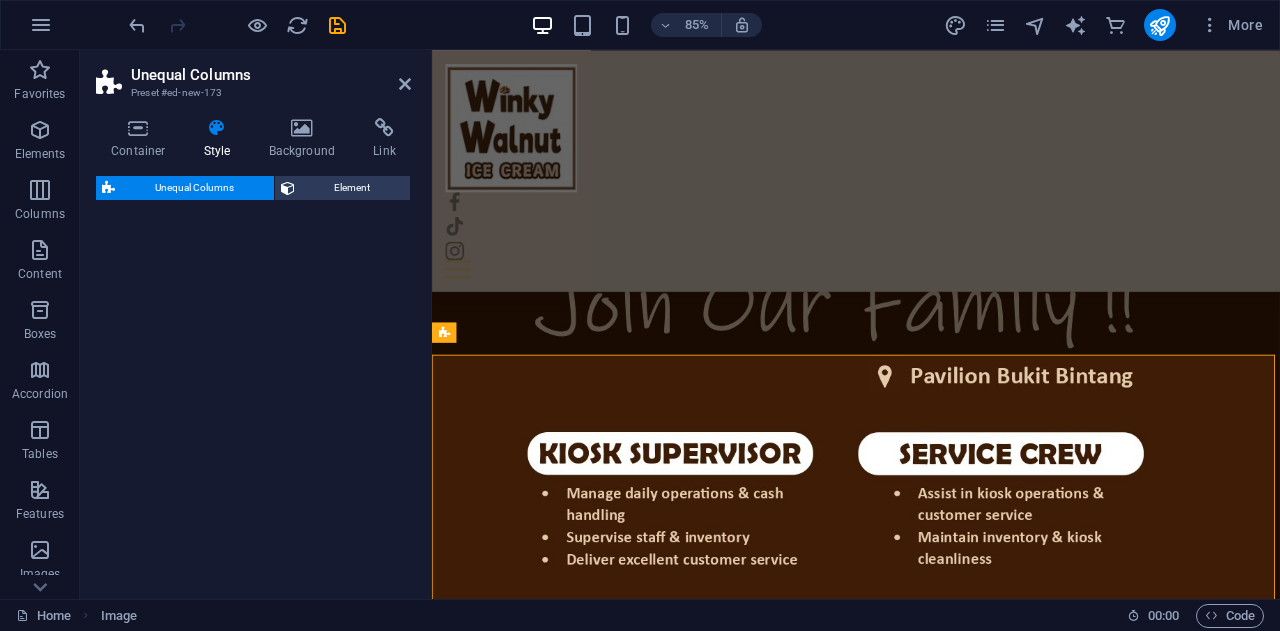 select on "%" 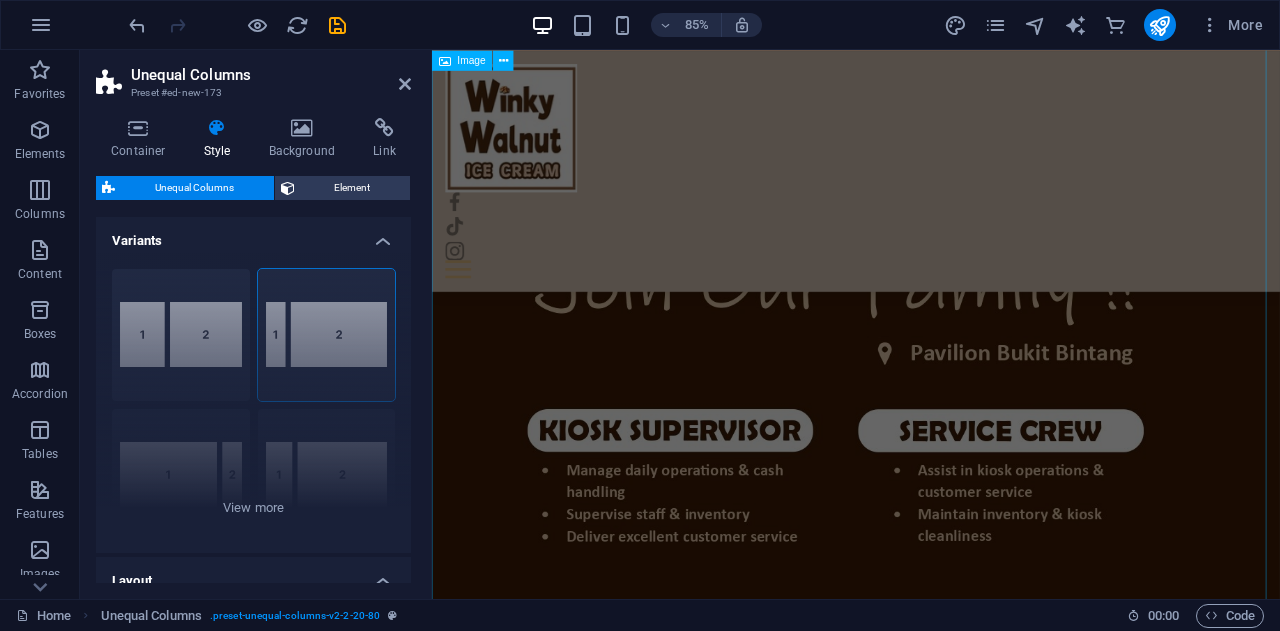 scroll, scrollTop: 100, scrollLeft: 0, axis: vertical 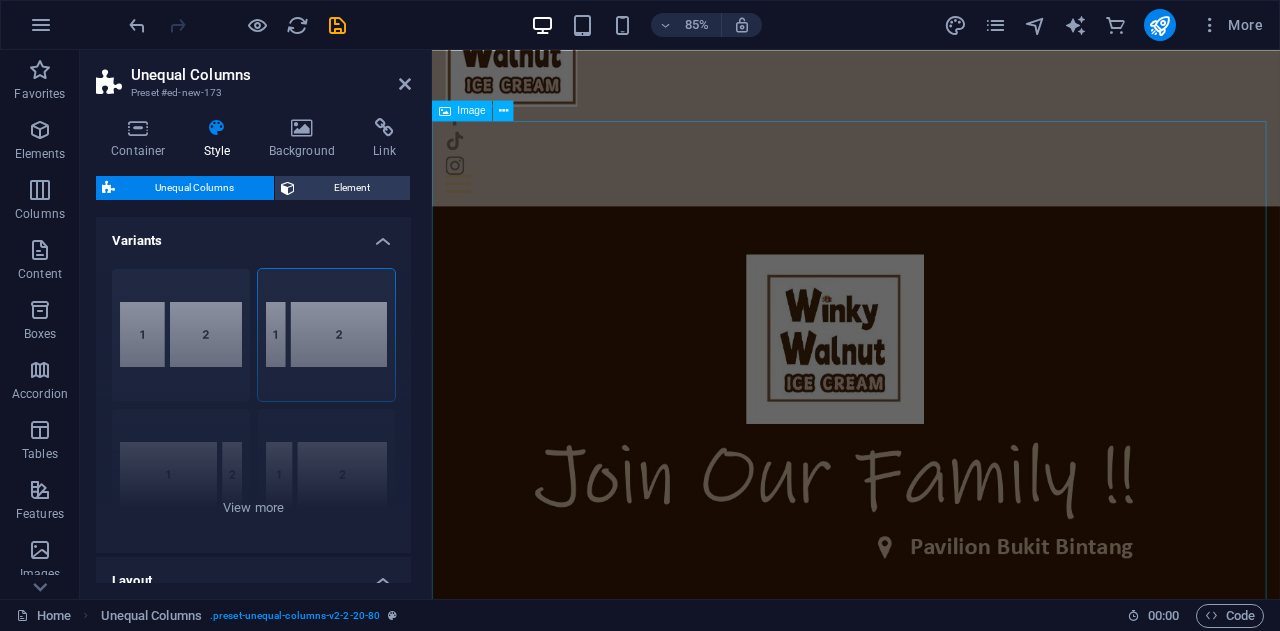 click at bounding box center (931, 910) 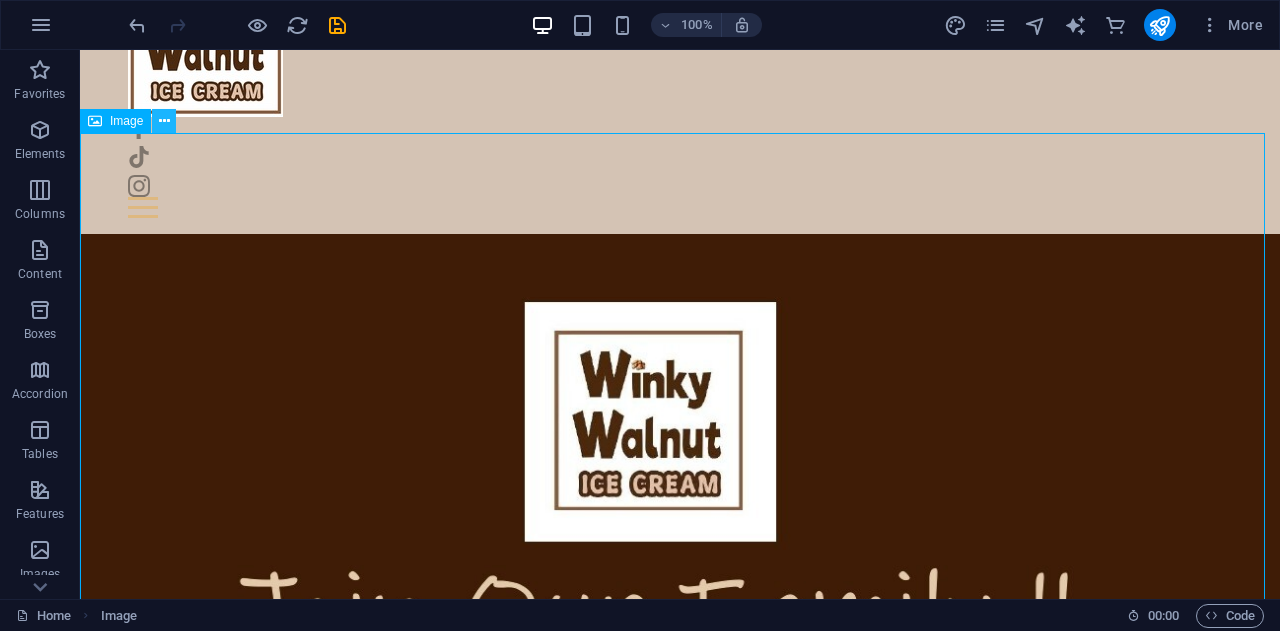 click at bounding box center [164, 121] 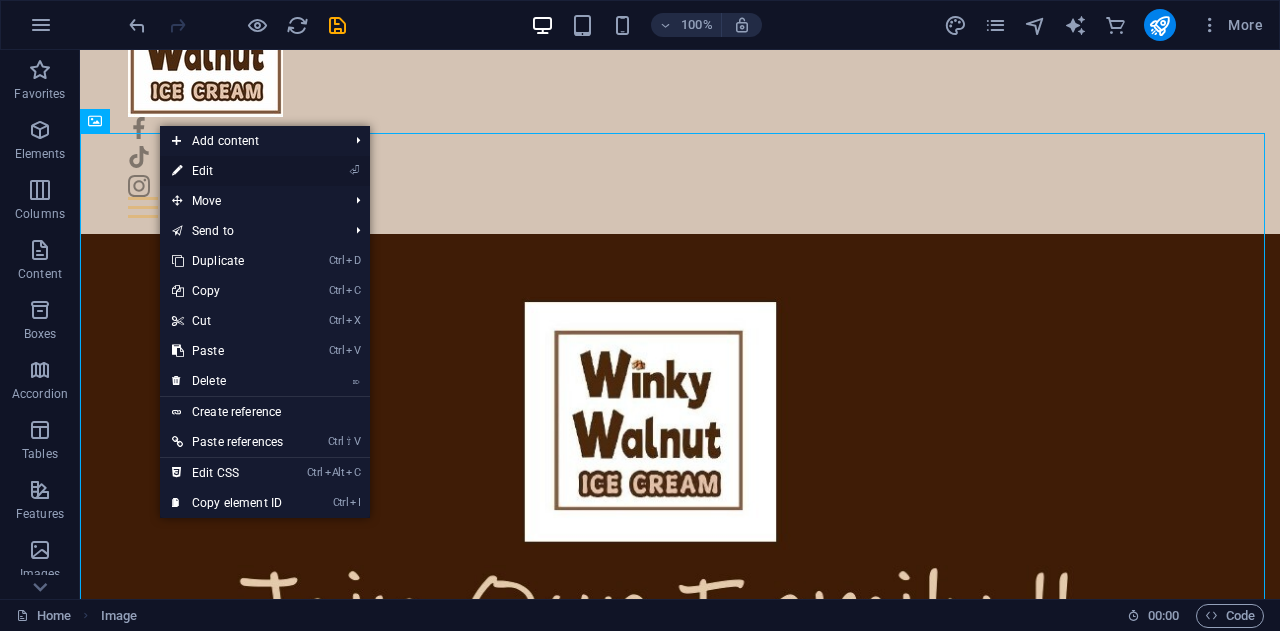 click on "⏎  Edit" at bounding box center [227, 171] 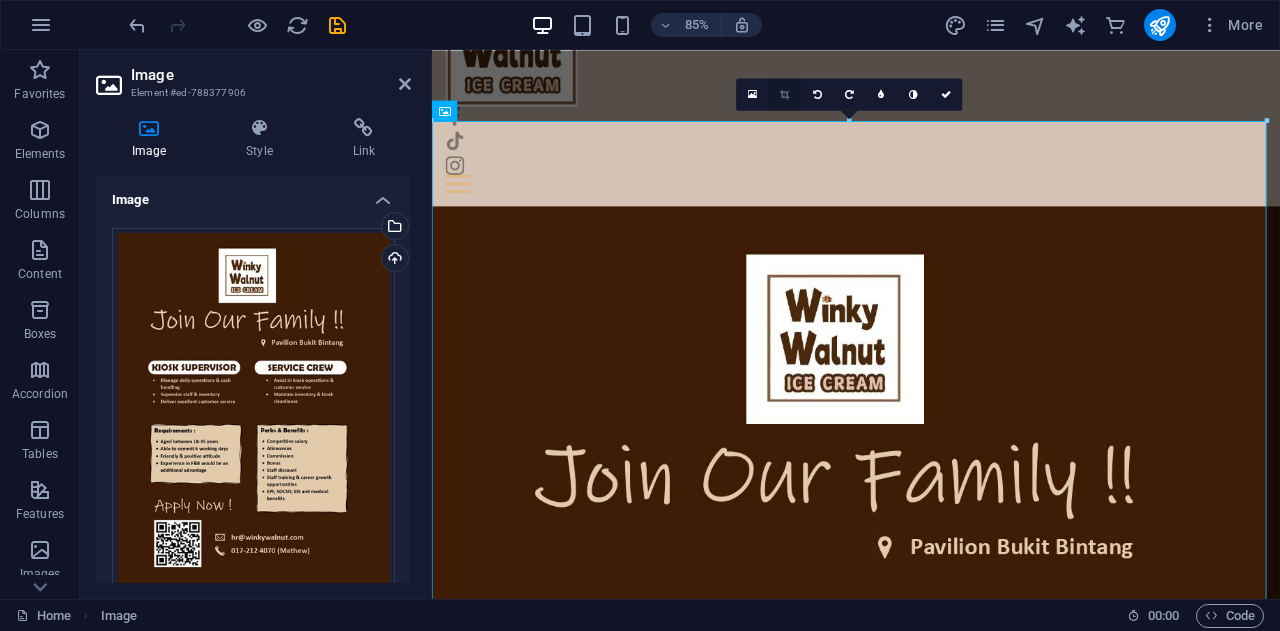 click at bounding box center (784, 94) 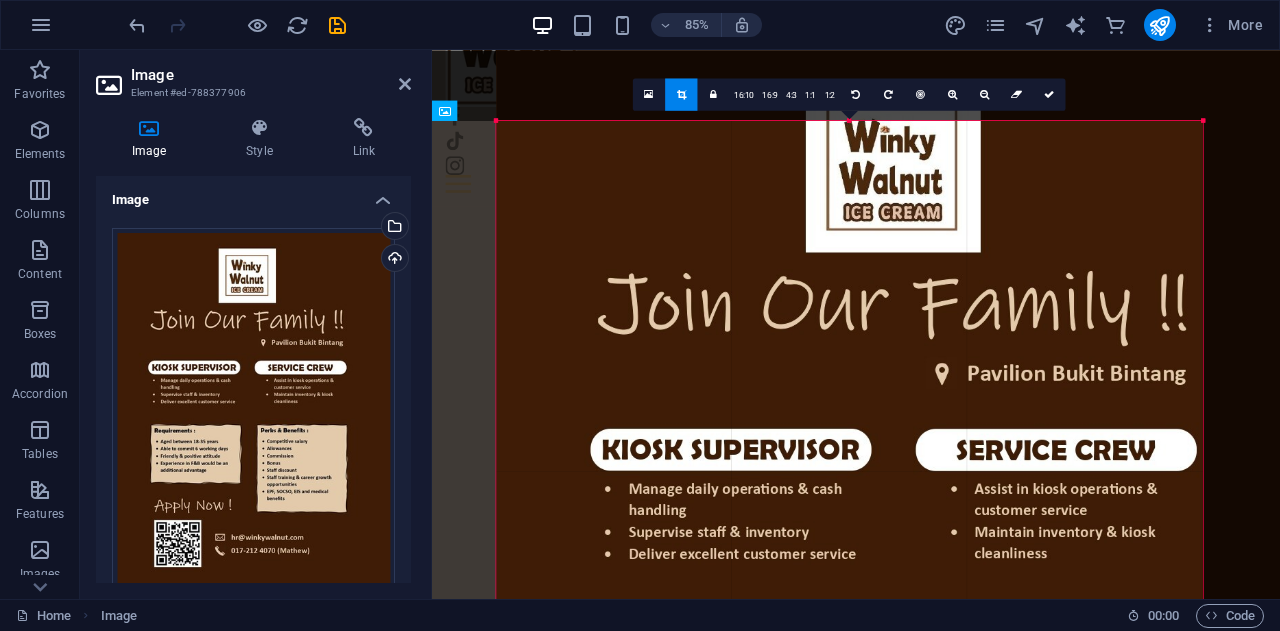 drag, startPoint x: 1264, startPoint y: 121, endPoint x: 1104, endPoint y: 219, distance: 187.62729 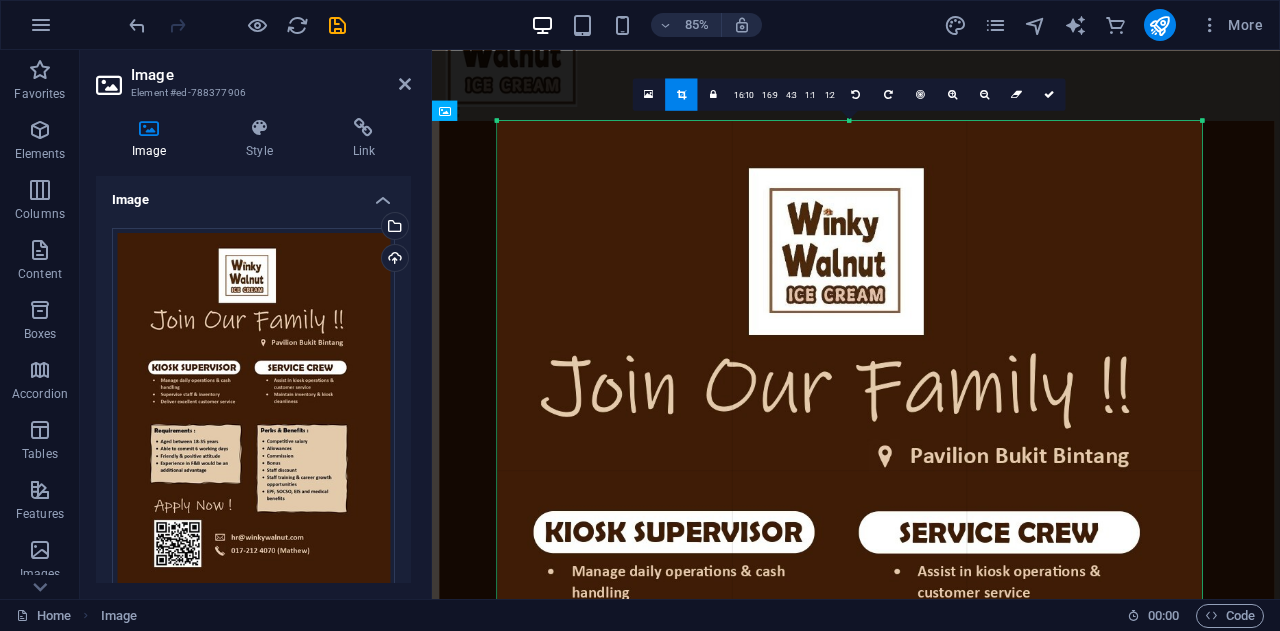 drag, startPoint x: 1012, startPoint y: 251, endPoint x: 957, endPoint y: 328, distance: 94.62558 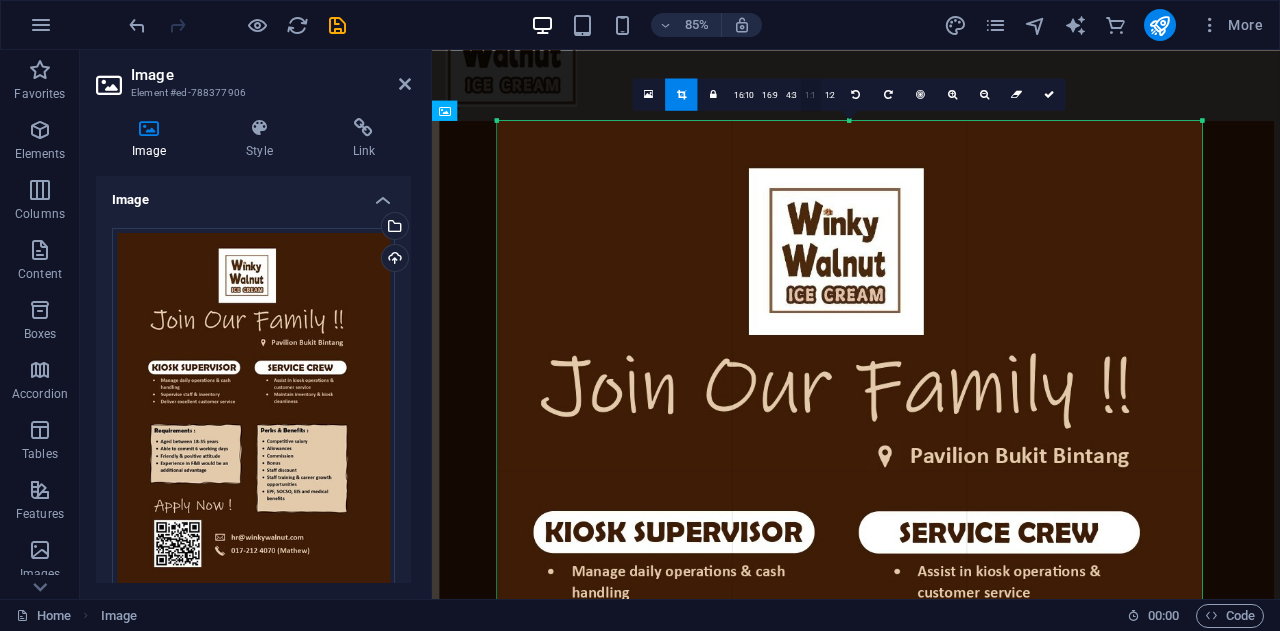 click on "1:1" at bounding box center (810, 95) 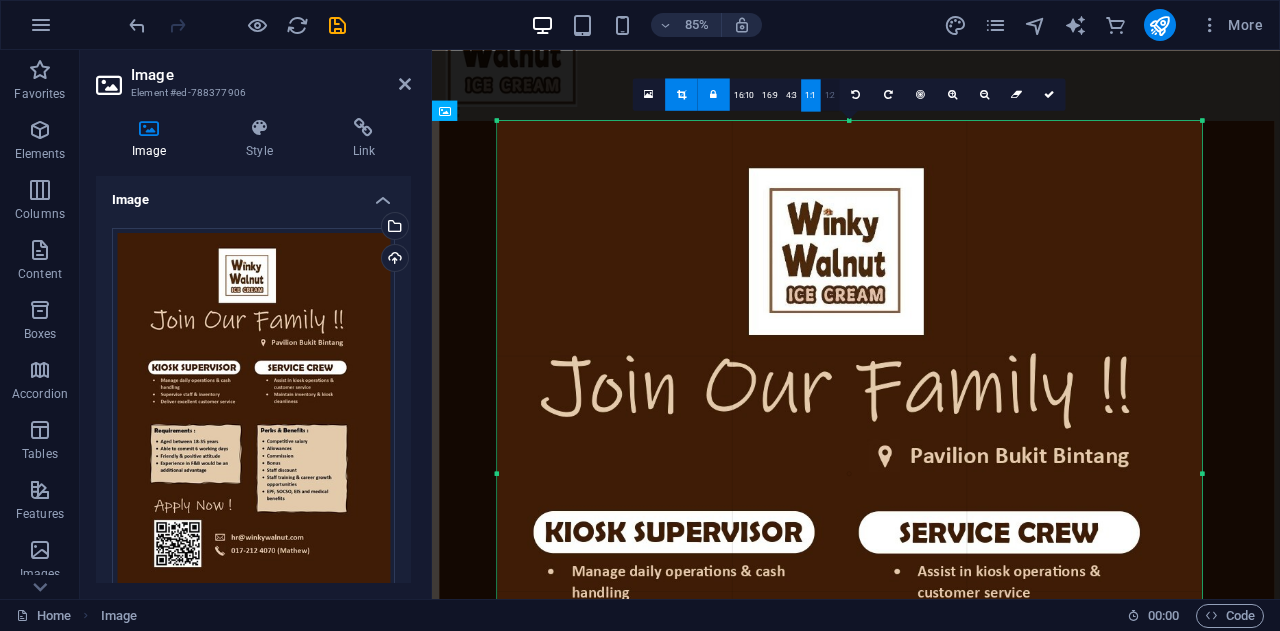 click on "1:2" at bounding box center [829, 95] 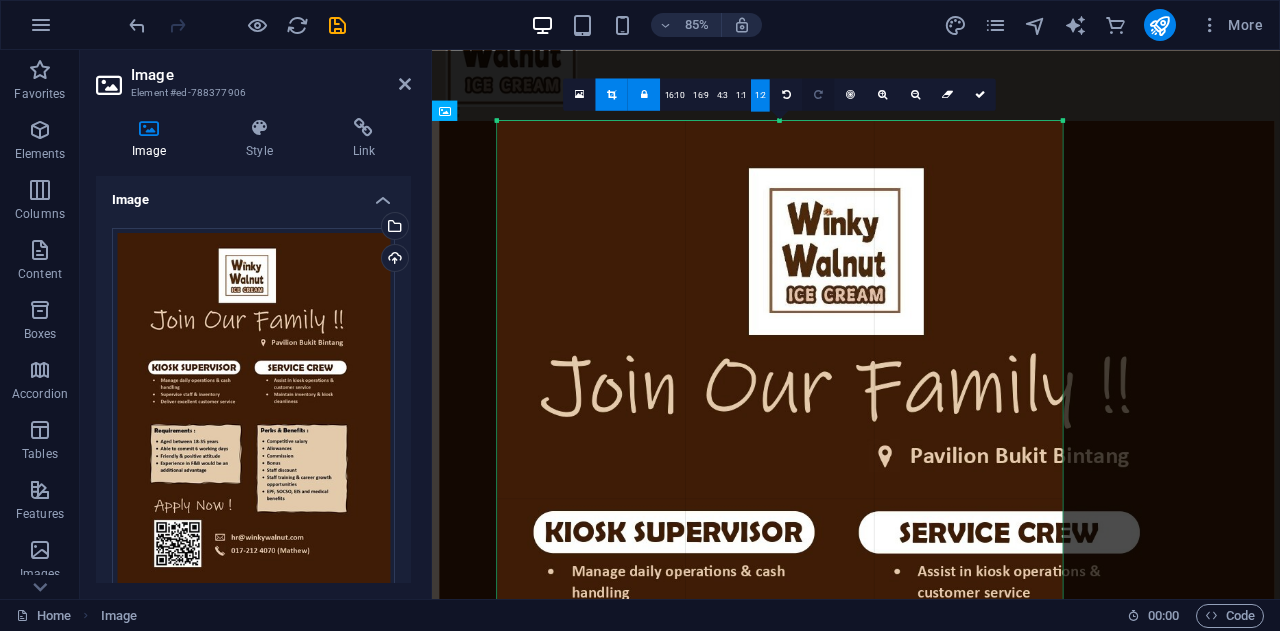 click at bounding box center [818, 94] 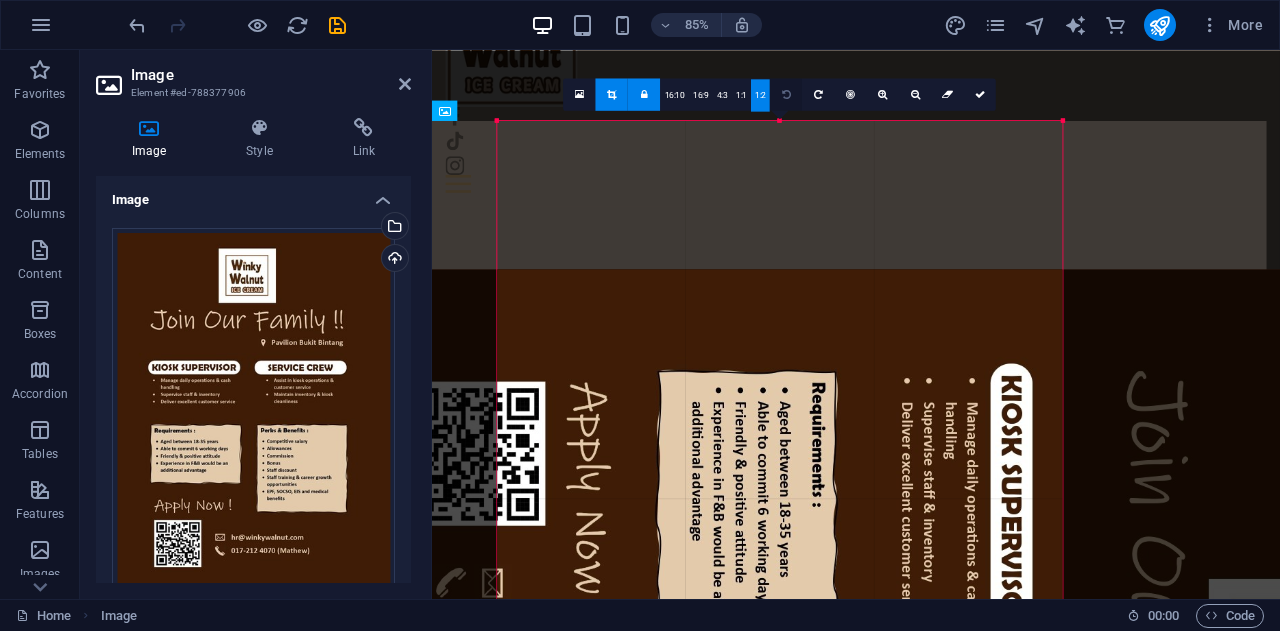 click at bounding box center (786, 94) 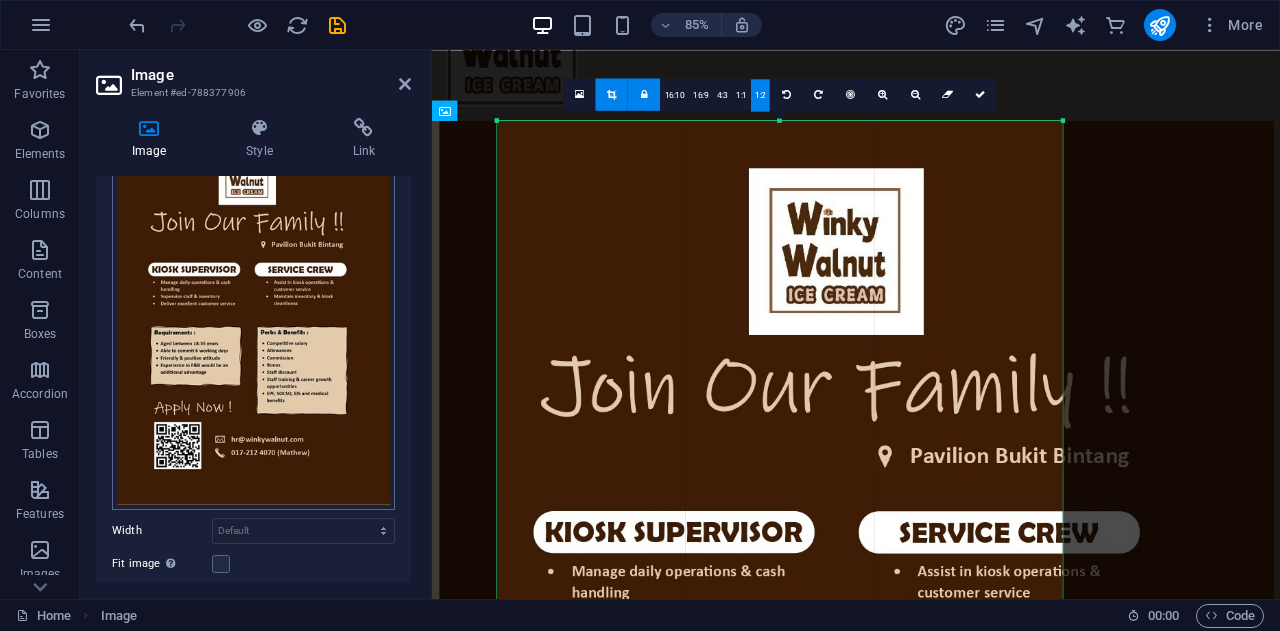 scroll, scrollTop: 0, scrollLeft: 0, axis: both 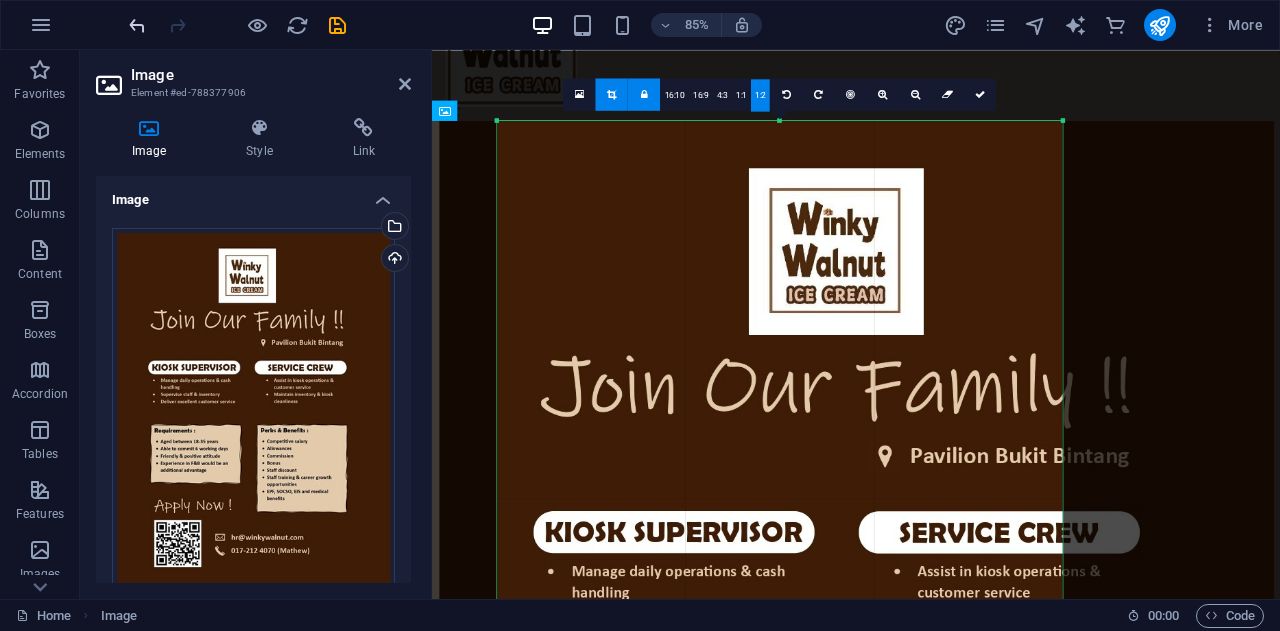 click at bounding box center (137, 25) 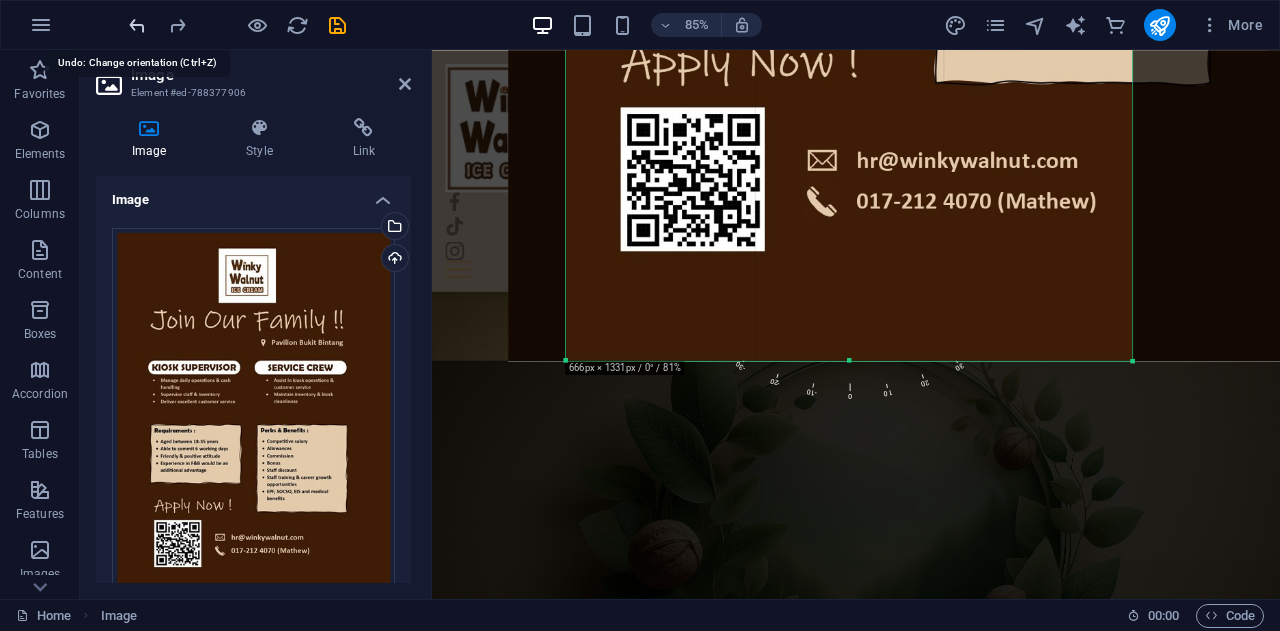 scroll, scrollTop: 1428, scrollLeft: 0, axis: vertical 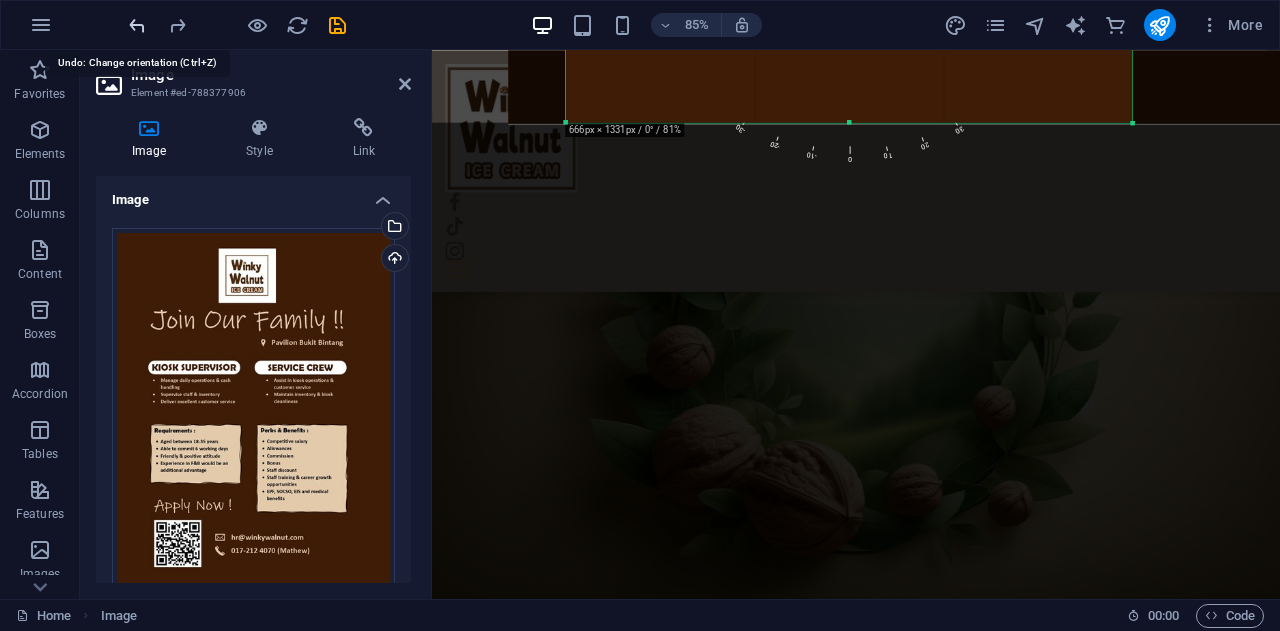 click at bounding box center [137, 25] 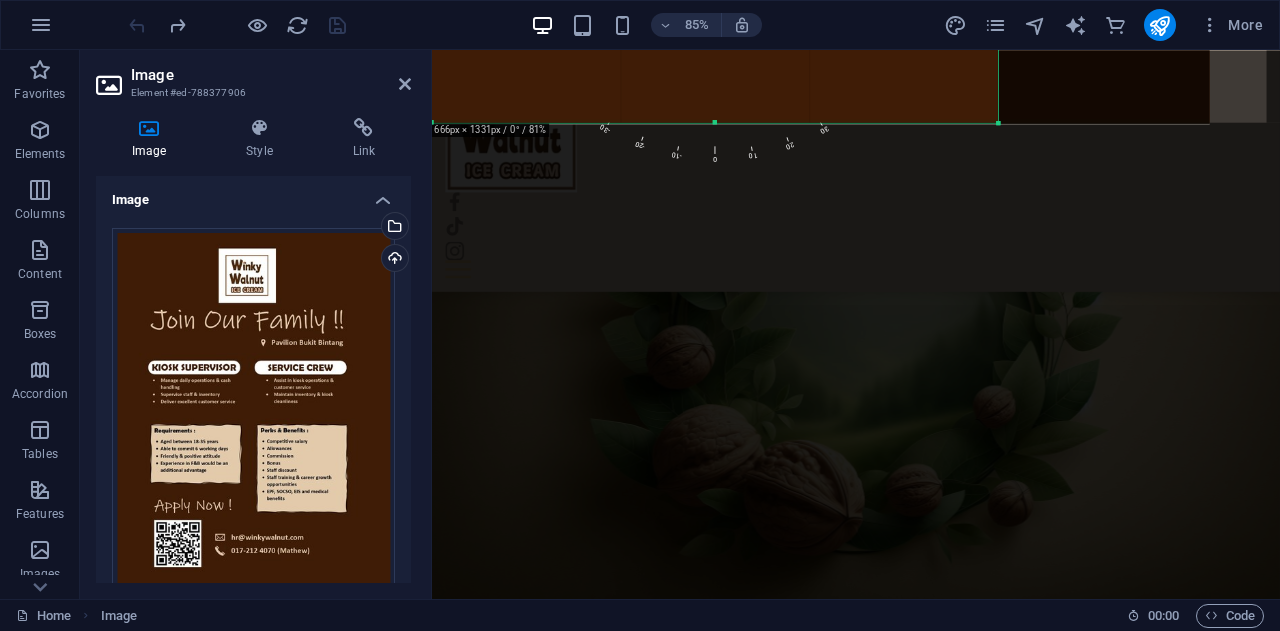 click at bounding box center [237, 25] 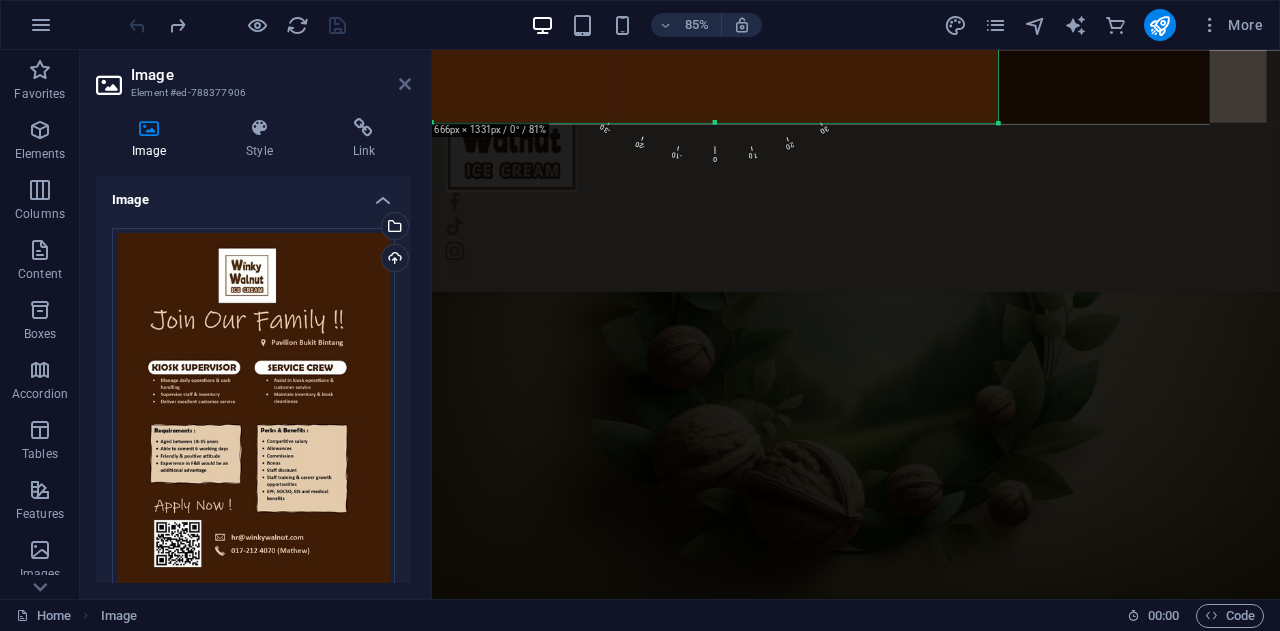 drag, startPoint x: 401, startPoint y: 89, endPoint x: 322, endPoint y: 38, distance: 94.031906 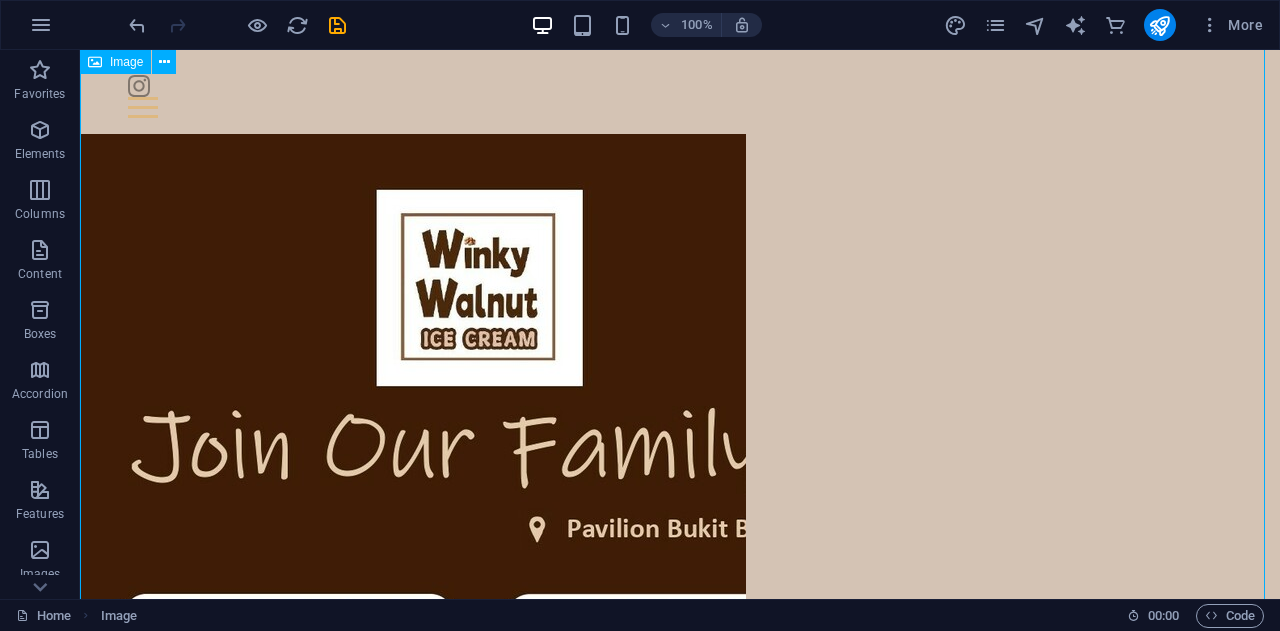 scroll, scrollTop: 0, scrollLeft: 0, axis: both 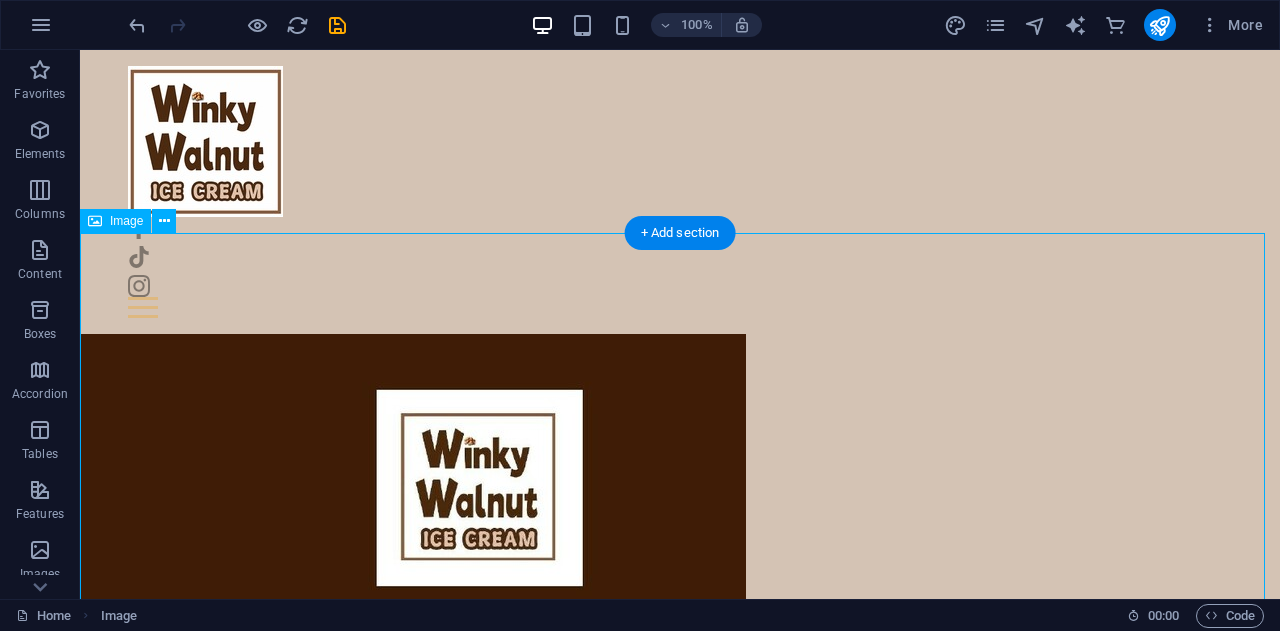 click at bounding box center [680, 1000] 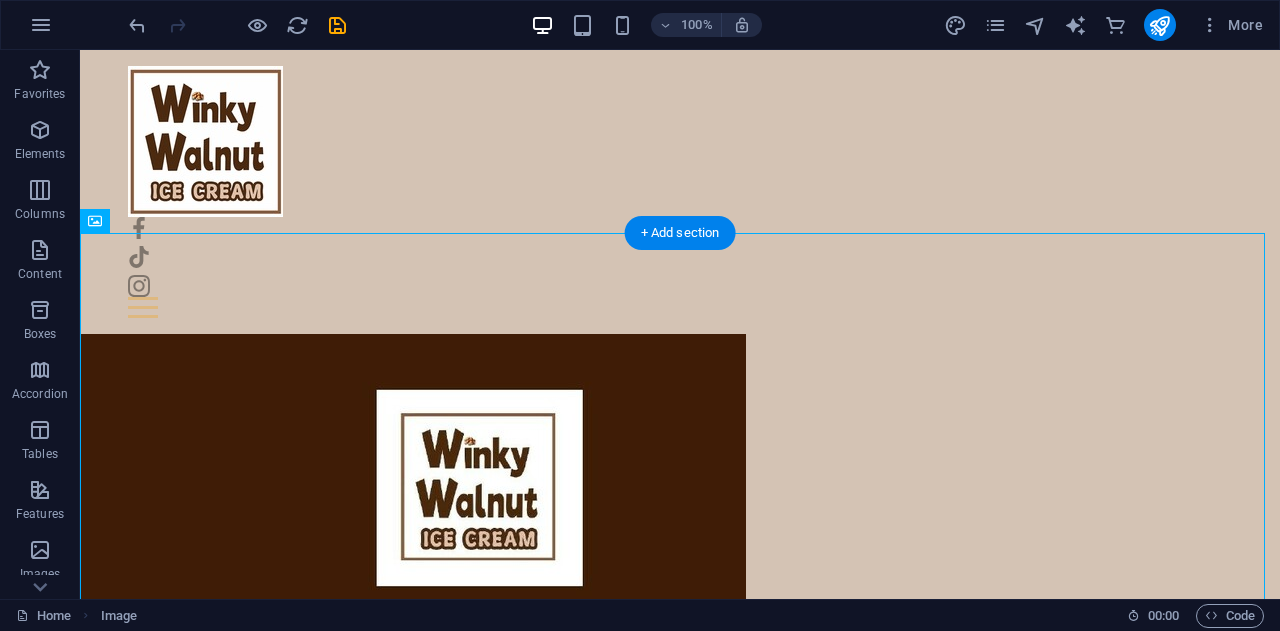 drag, startPoint x: 180, startPoint y: 279, endPoint x: 782, endPoint y: 264, distance: 602.1868 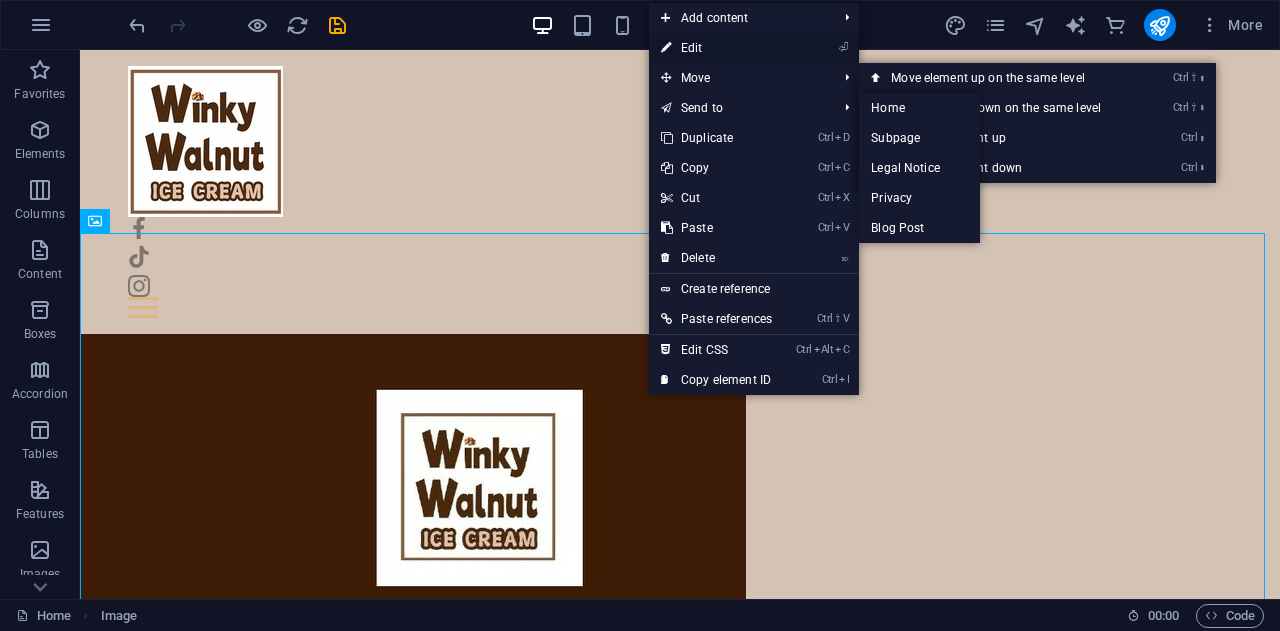 click on "⏎  Edit" at bounding box center [716, 48] 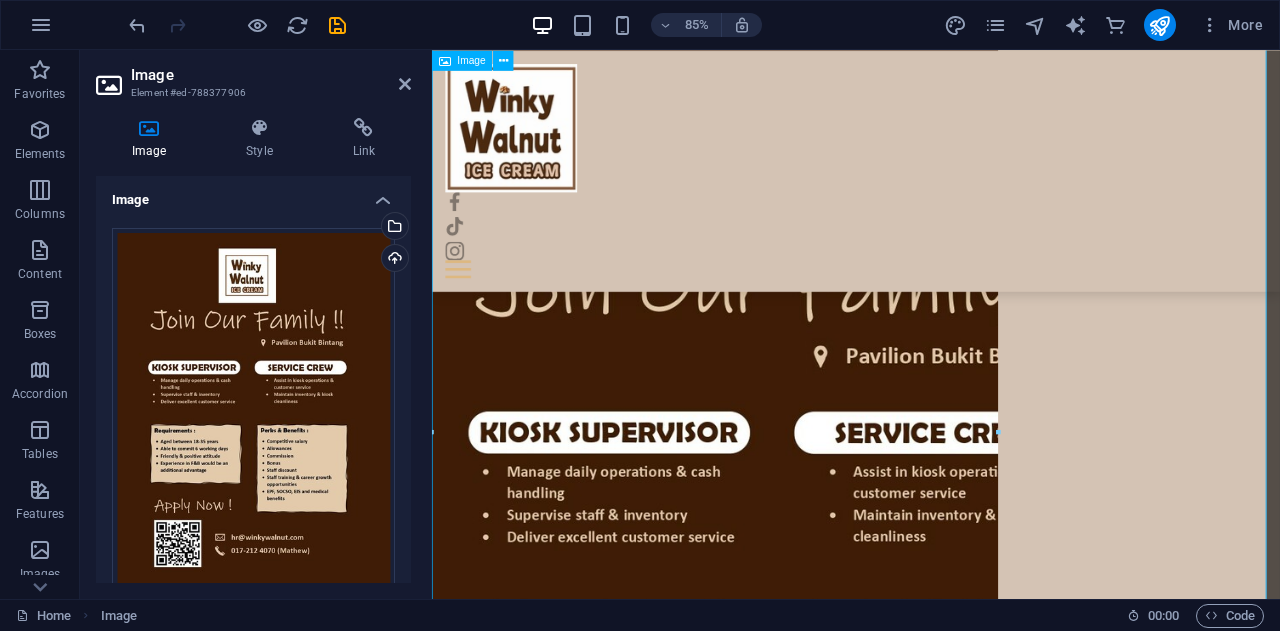 scroll, scrollTop: 200, scrollLeft: 0, axis: vertical 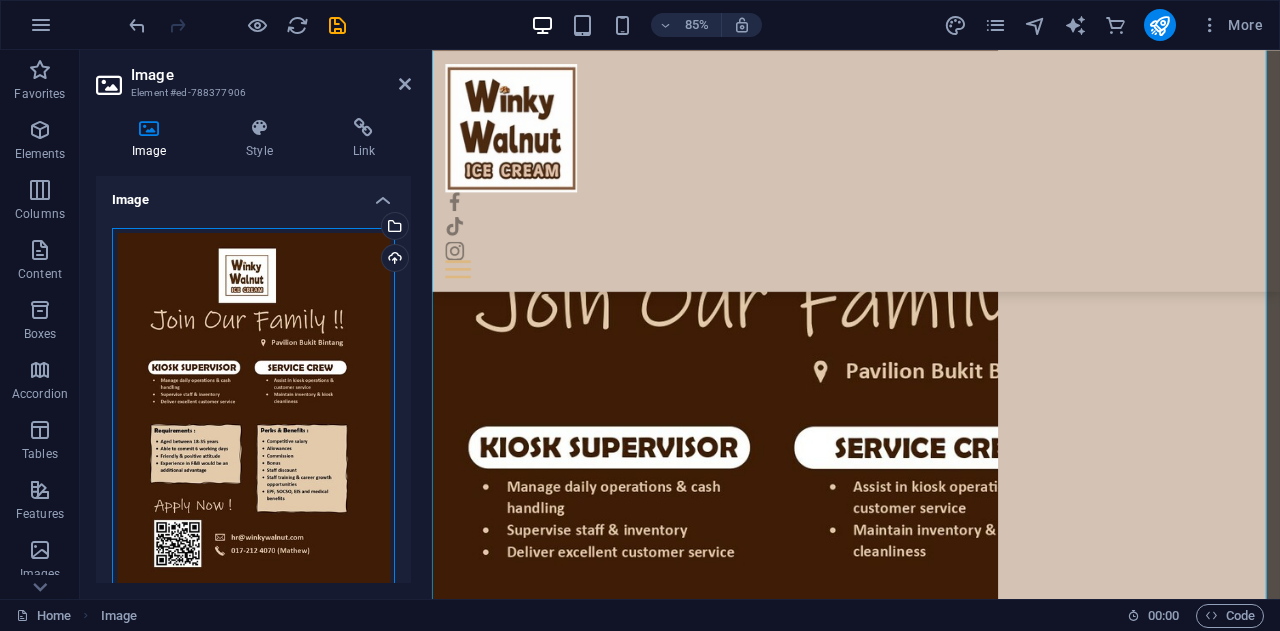 click on "Drag files here, click to choose files or select files from Files or our free stock photos & videos" at bounding box center [253, 418] 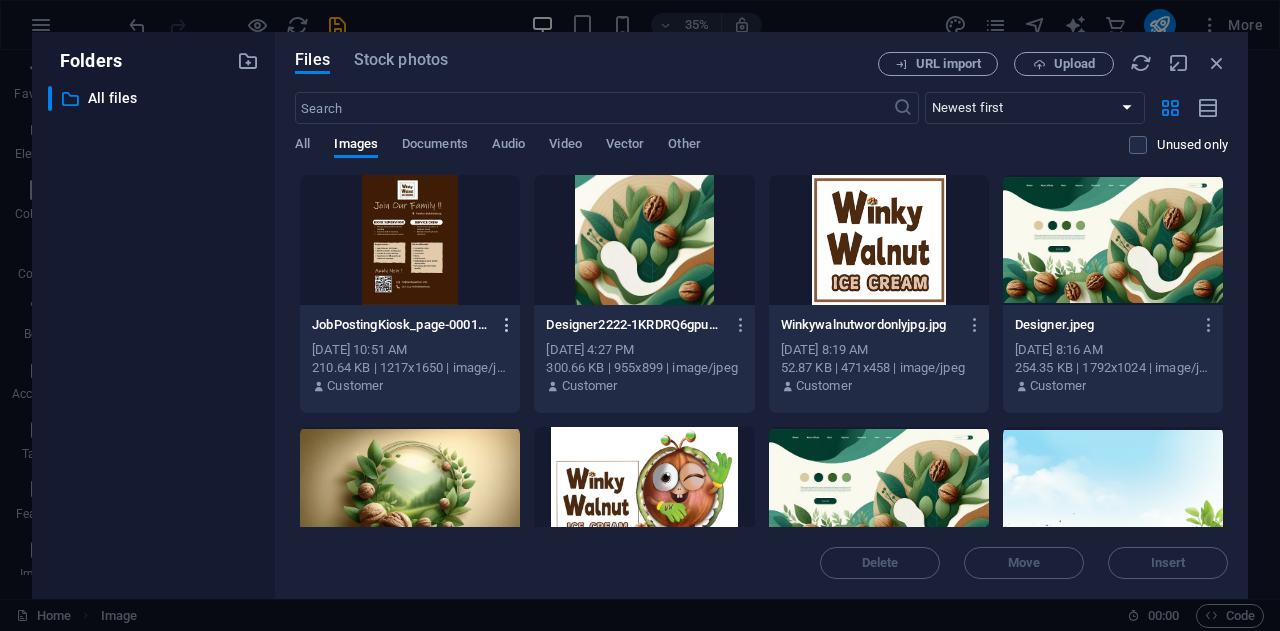 click at bounding box center [507, 325] 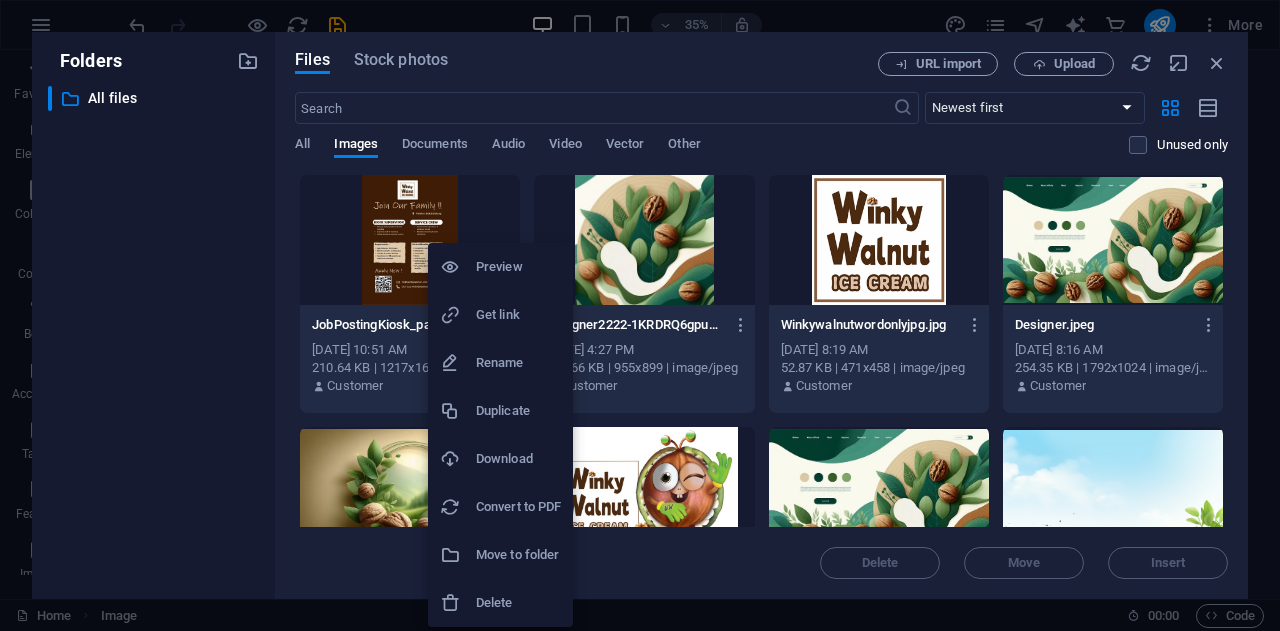 click on "Delete" at bounding box center (518, 603) 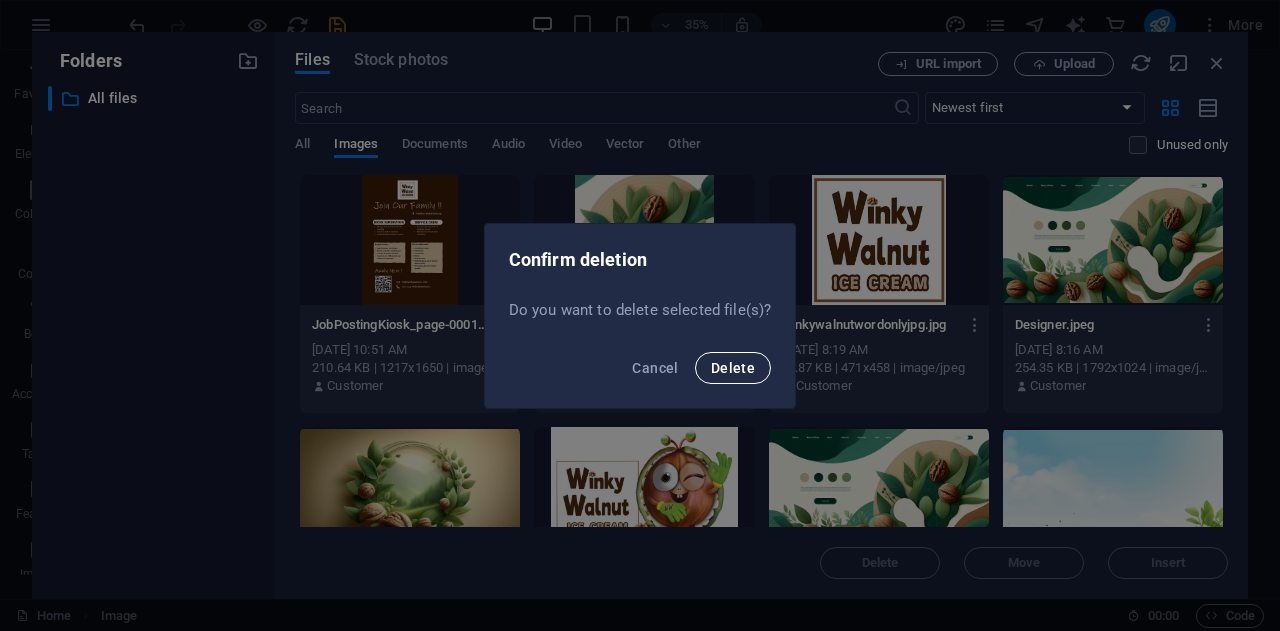 click on "Delete" at bounding box center (733, 368) 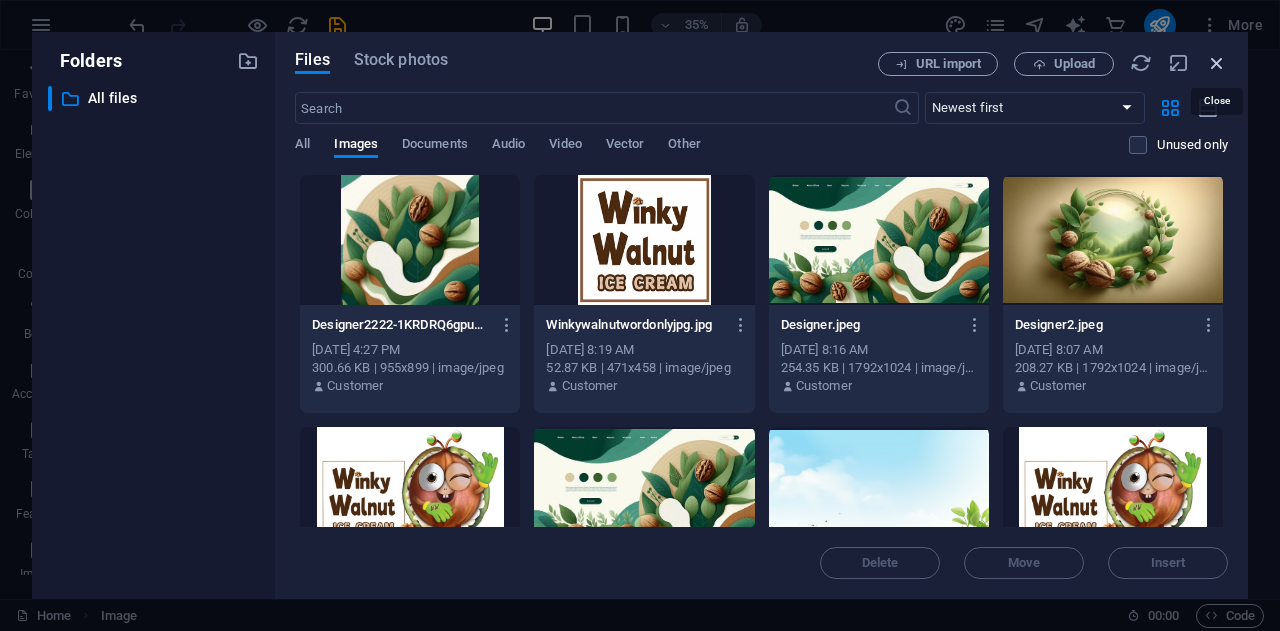 click at bounding box center [1217, 63] 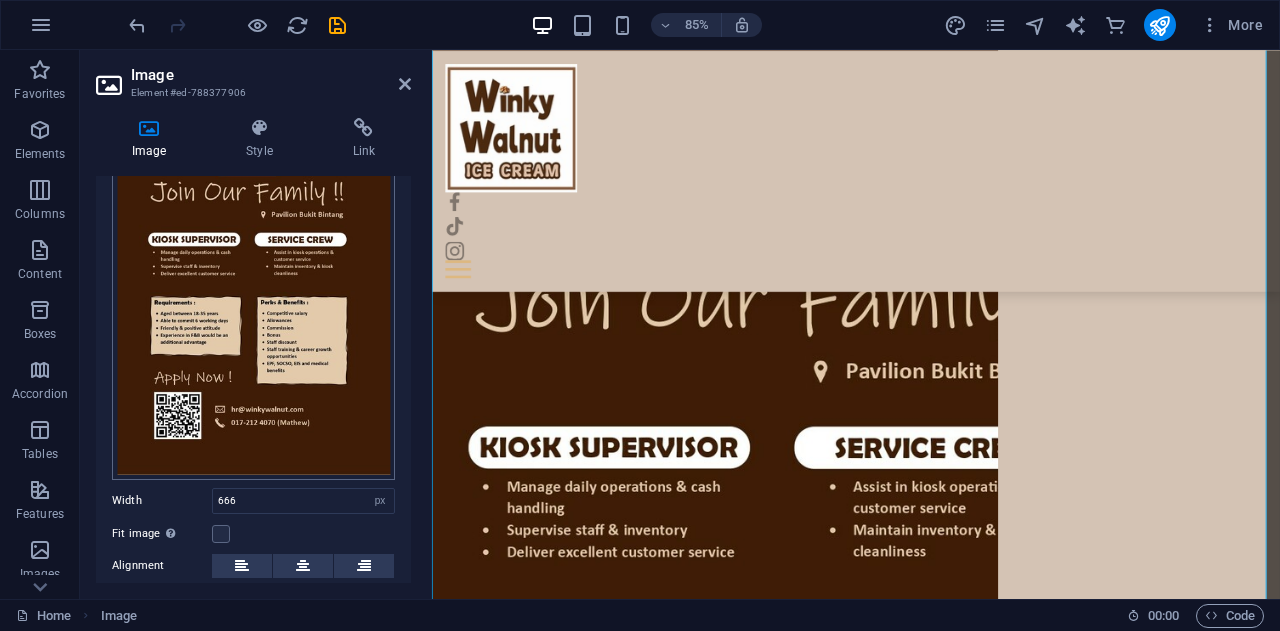 scroll, scrollTop: 200, scrollLeft: 0, axis: vertical 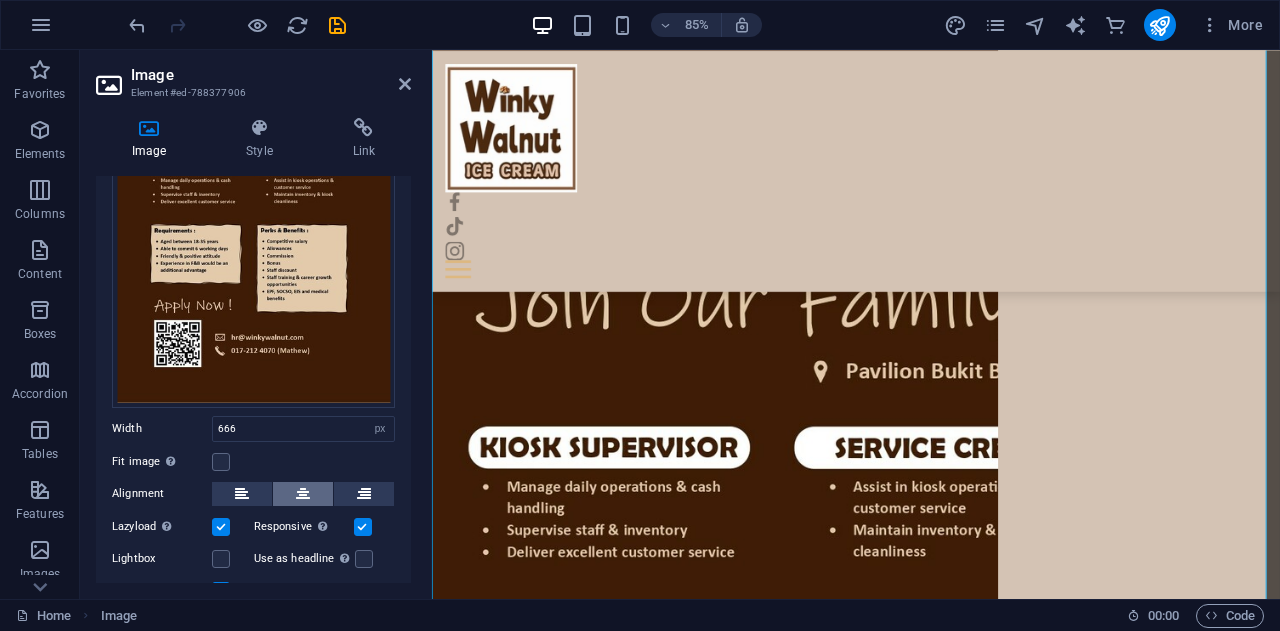 click at bounding box center (303, 494) 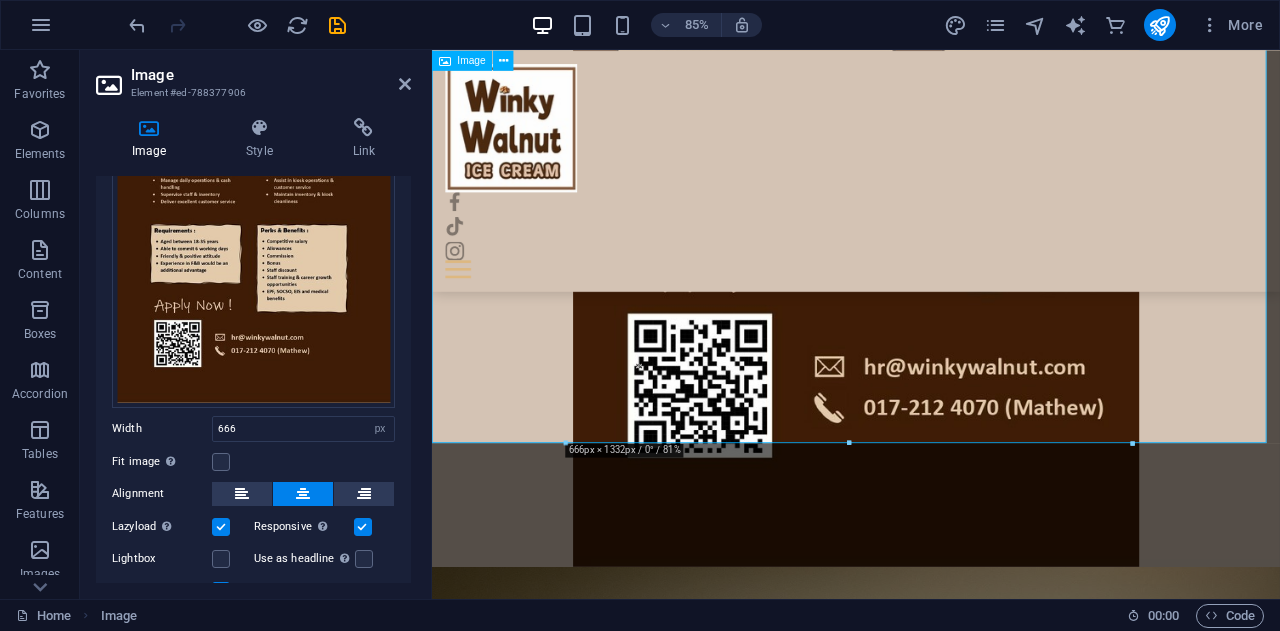 scroll, scrollTop: 1100, scrollLeft: 0, axis: vertical 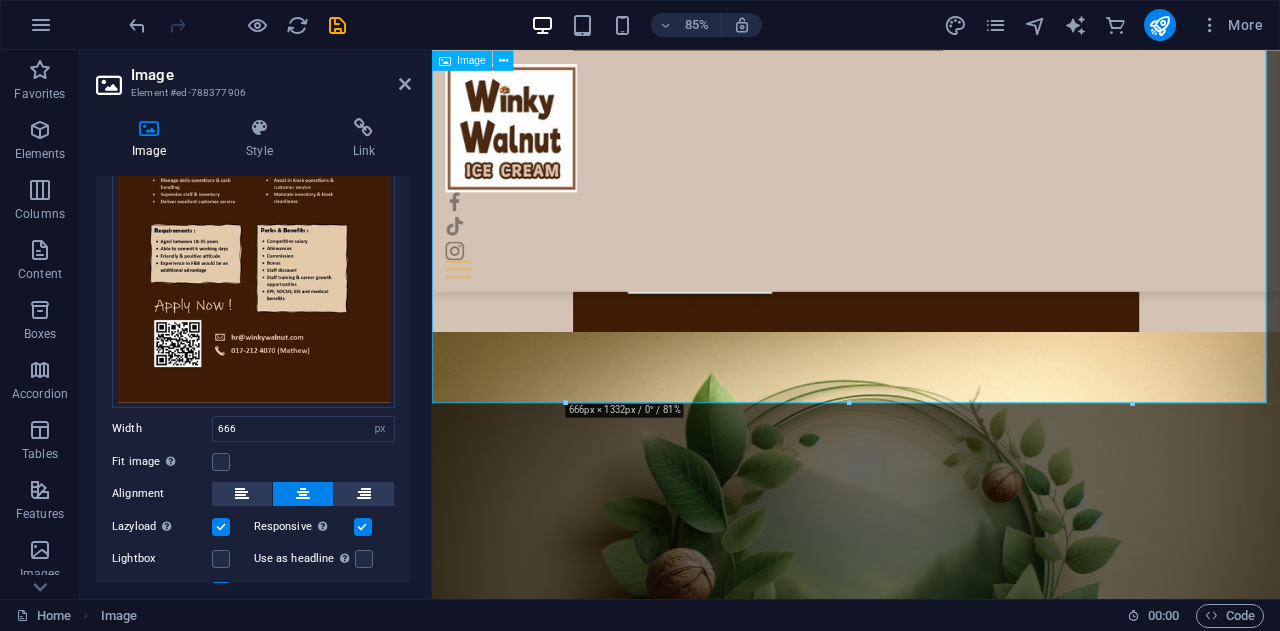 click at bounding box center [931, -201] 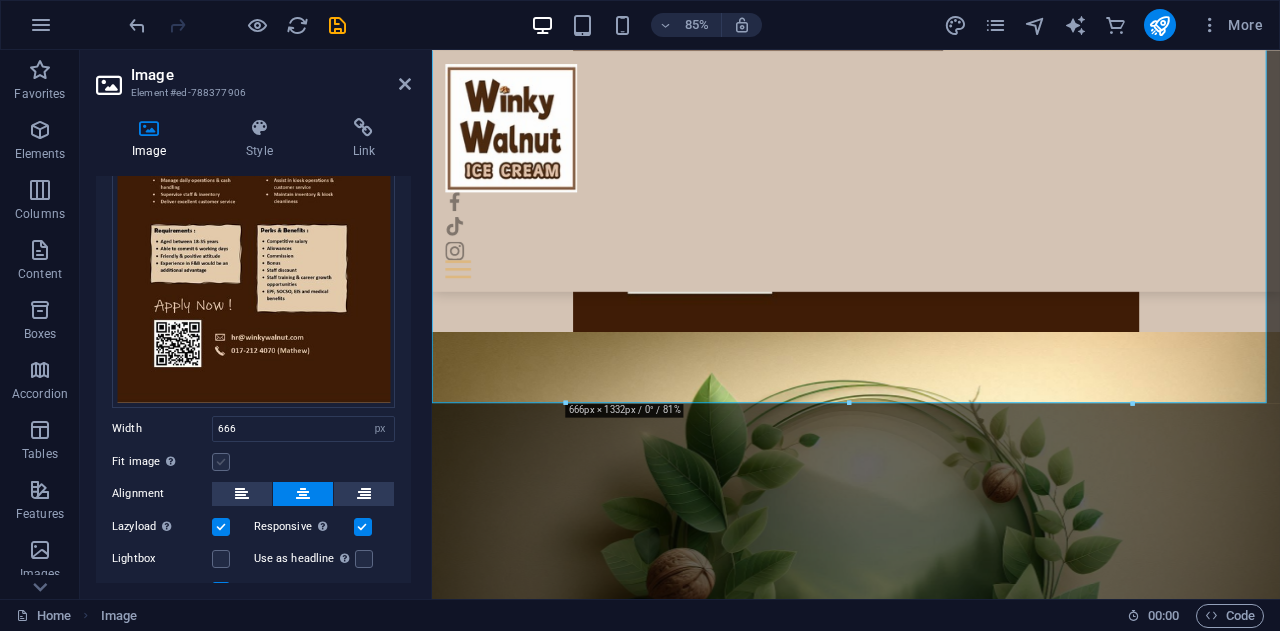 click at bounding box center (221, 462) 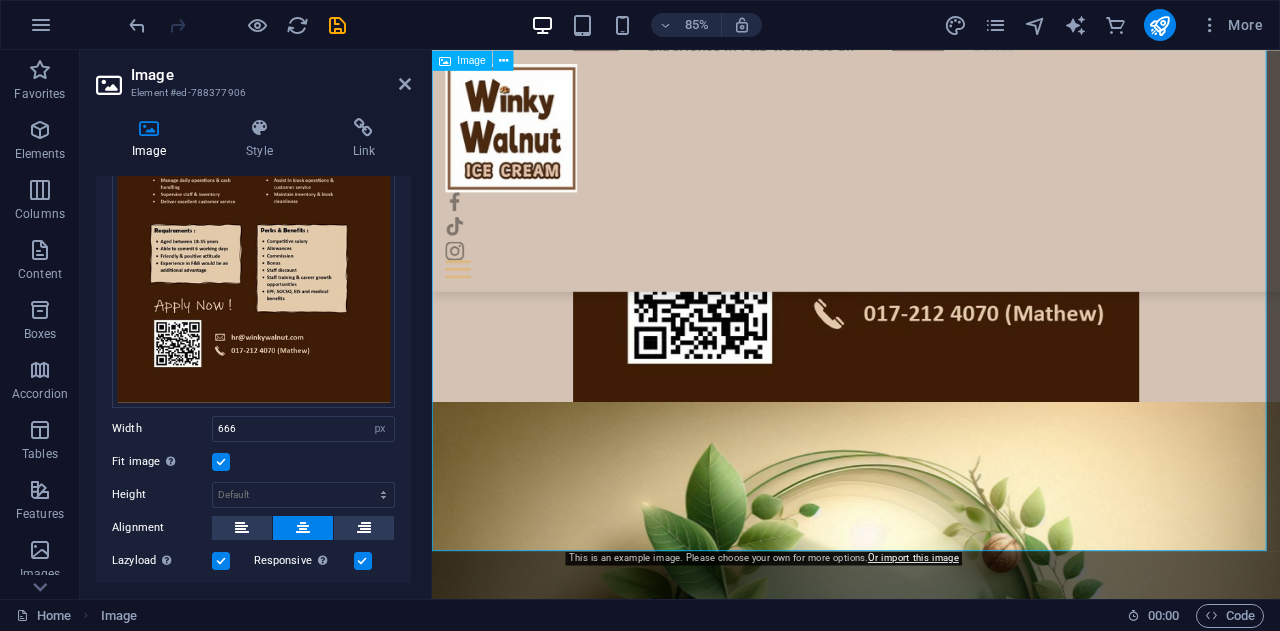 scroll, scrollTop: 1100, scrollLeft: 0, axis: vertical 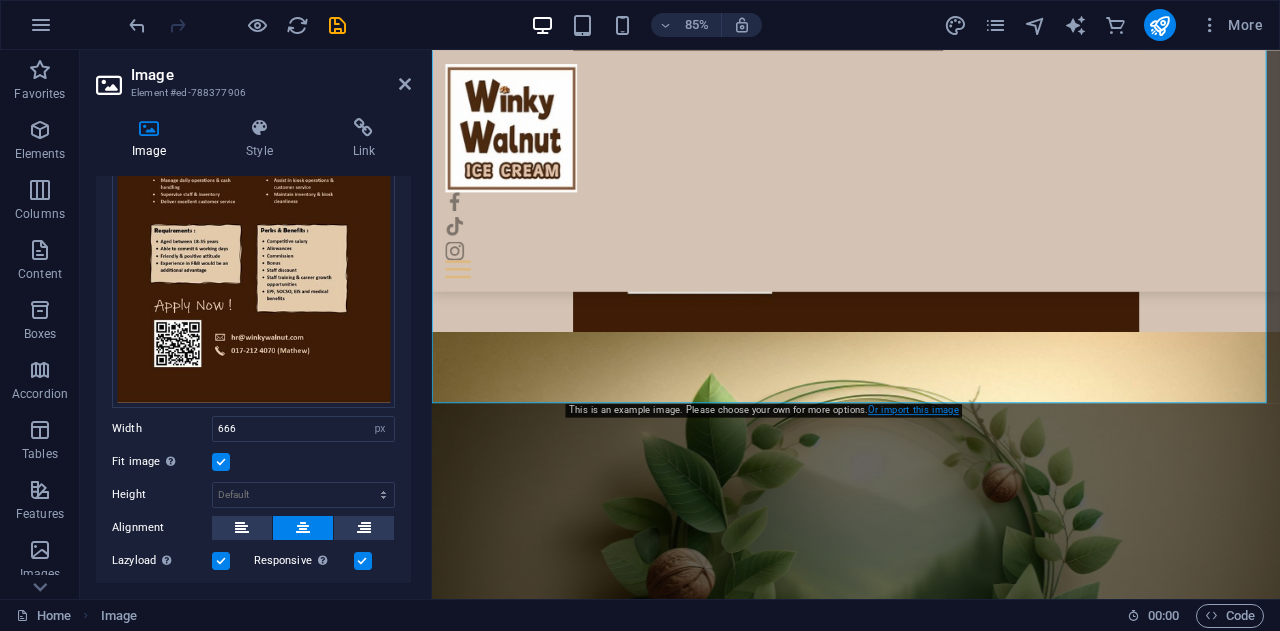 click on "Or import this image" at bounding box center [913, 409] 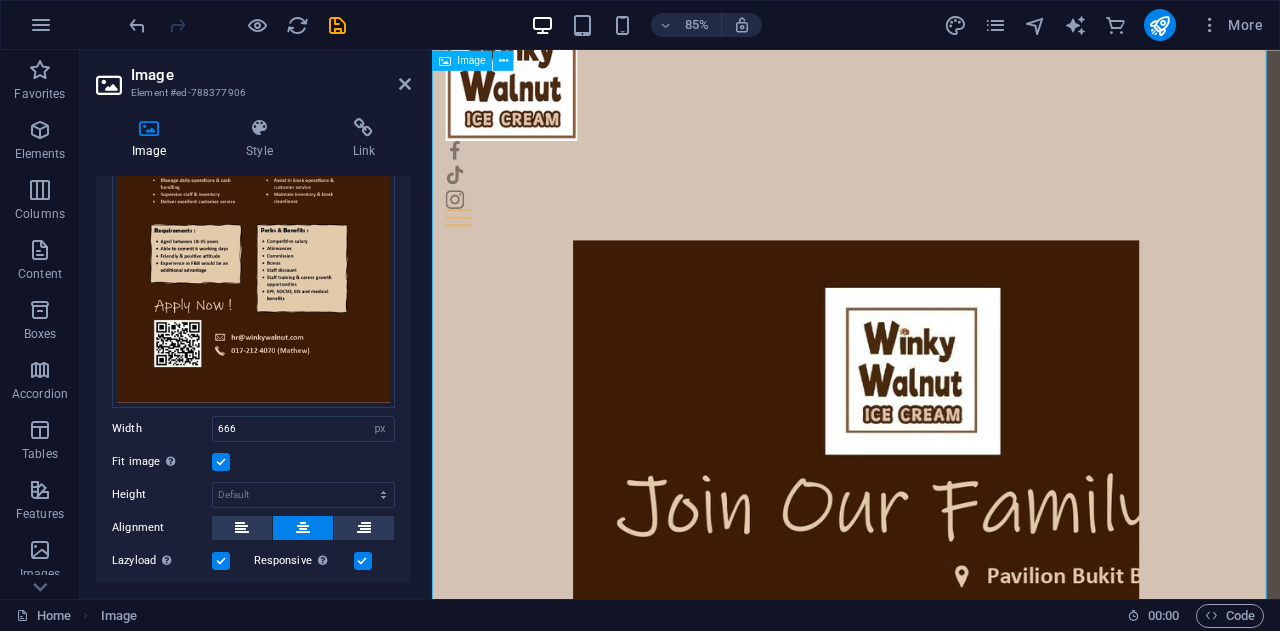 scroll, scrollTop: 0, scrollLeft: 0, axis: both 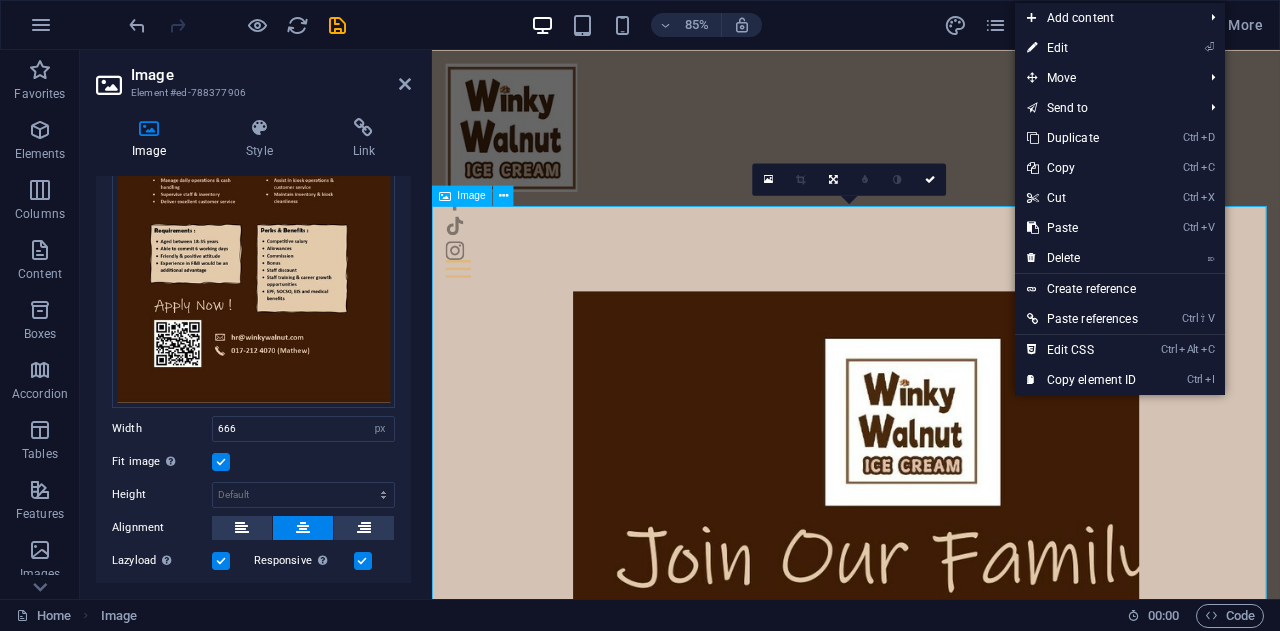 click on "Image" at bounding box center (462, 195) 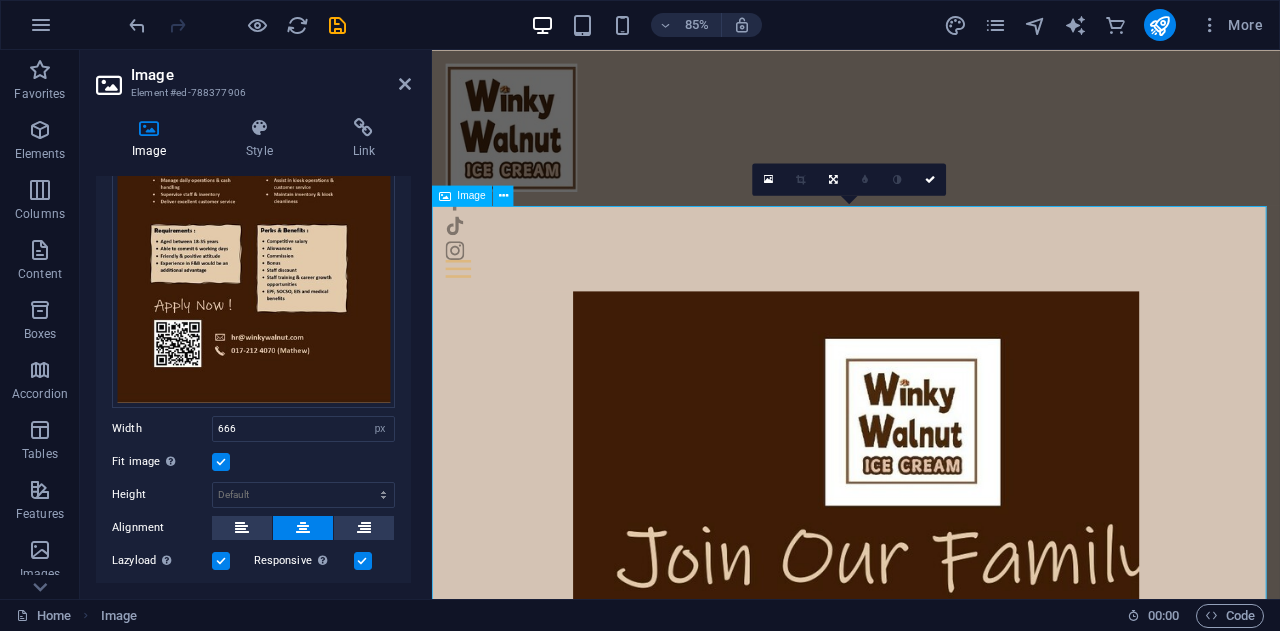 click on "Image" at bounding box center (472, 195) 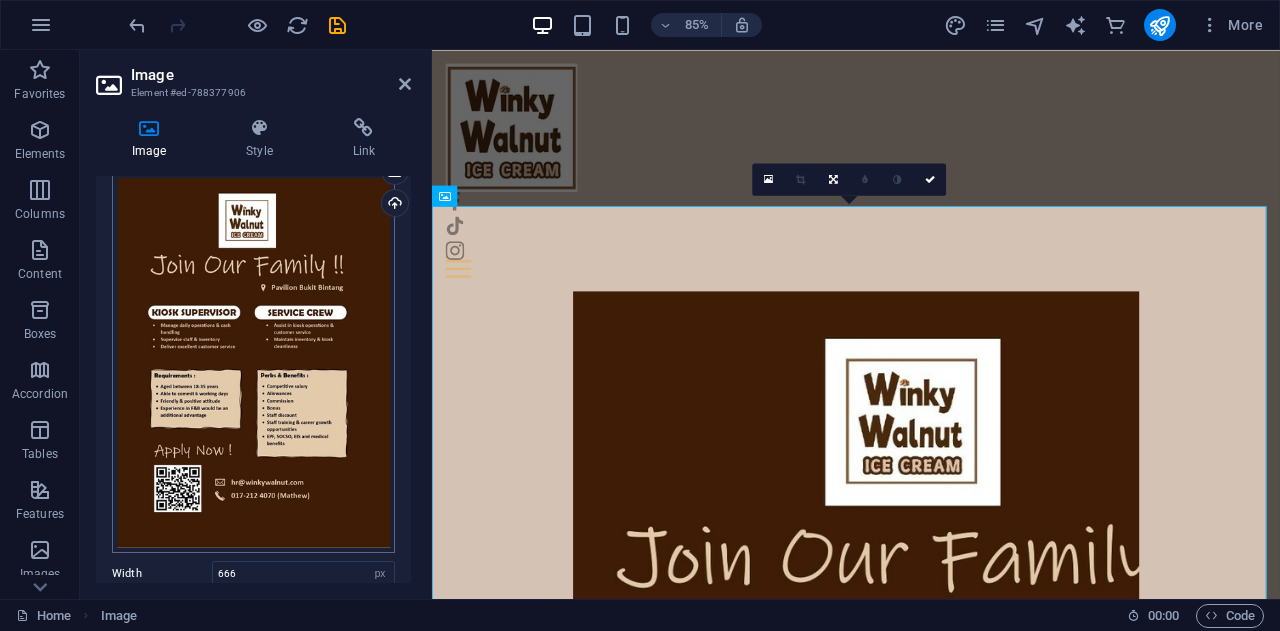 scroll, scrollTop: 0, scrollLeft: 0, axis: both 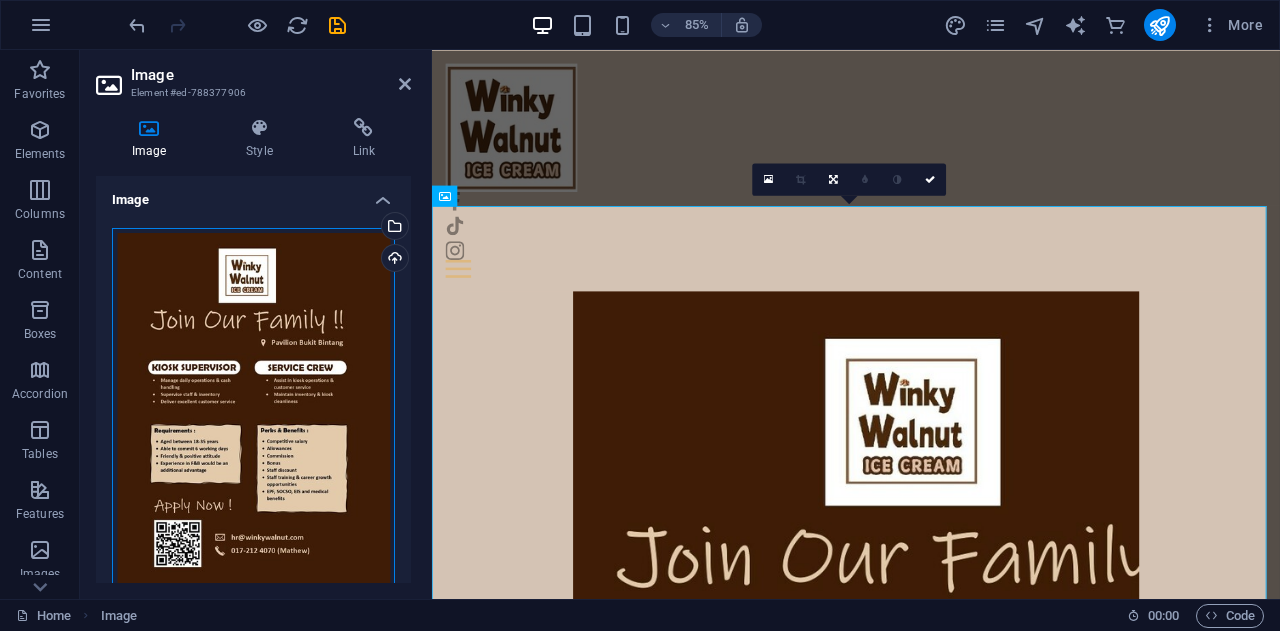 click on "Drag files here, click to choose files or select files from Files or our free stock photos & videos" at bounding box center (253, 418) 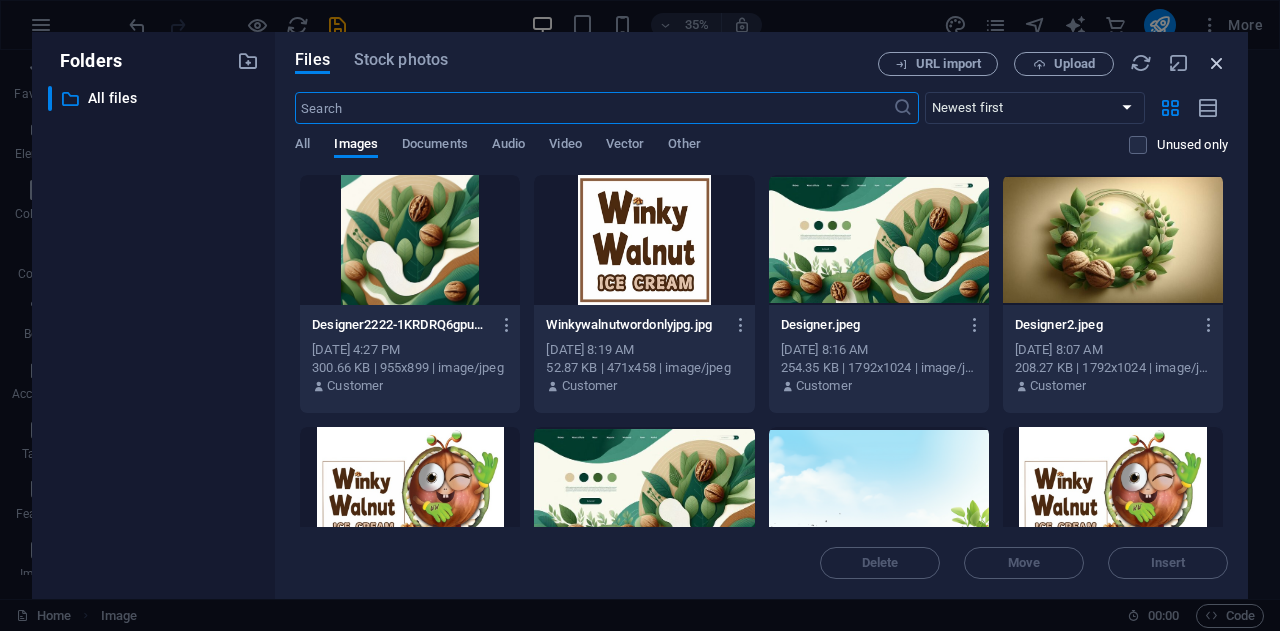 click at bounding box center [1217, 63] 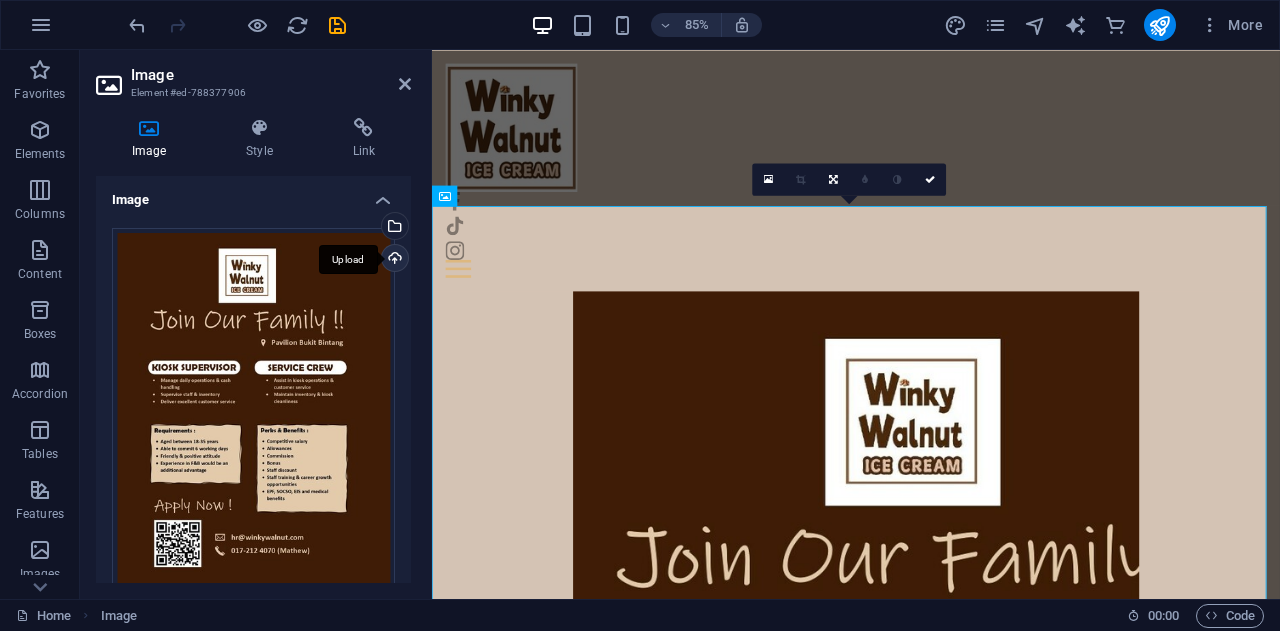 click on "Upload" at bounding box center (393, 260) 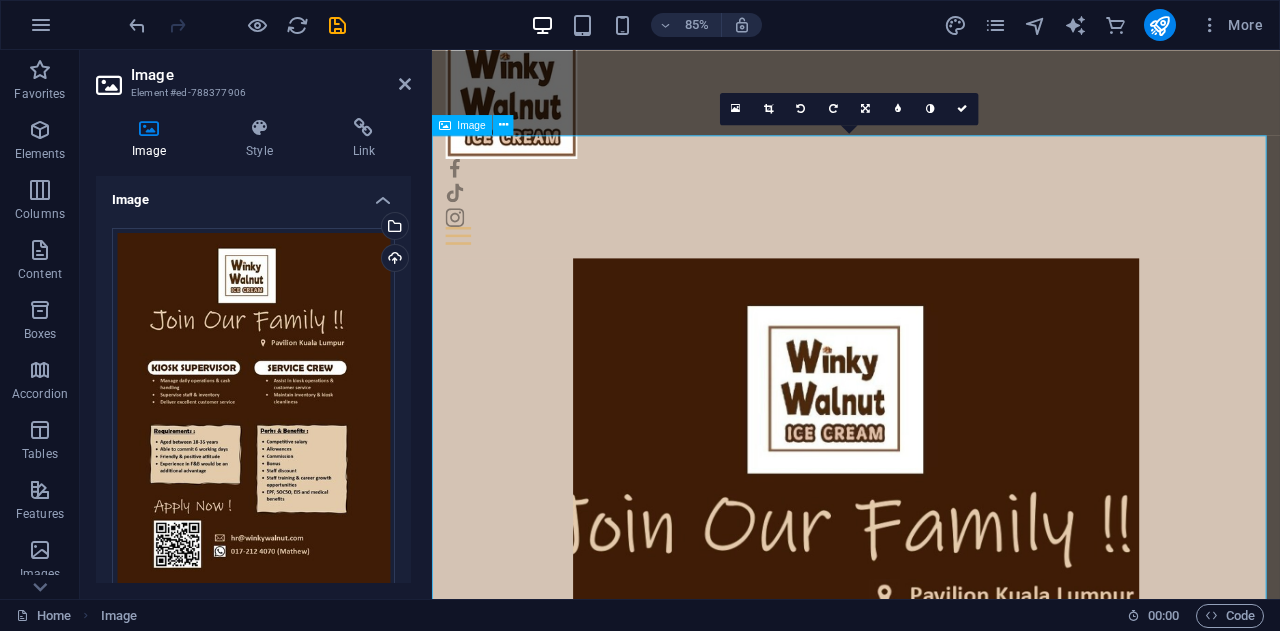 scroll, scrollTop: 0, scrollLeft: 0, axis: both 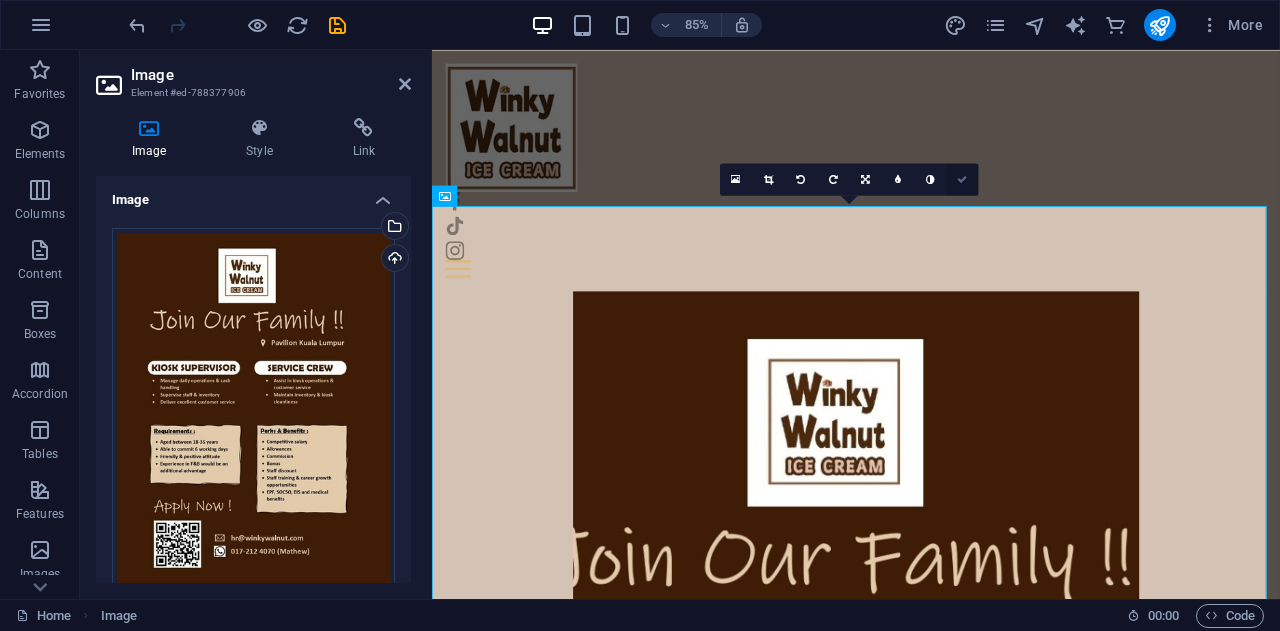 click at bounding box center [962, 179] 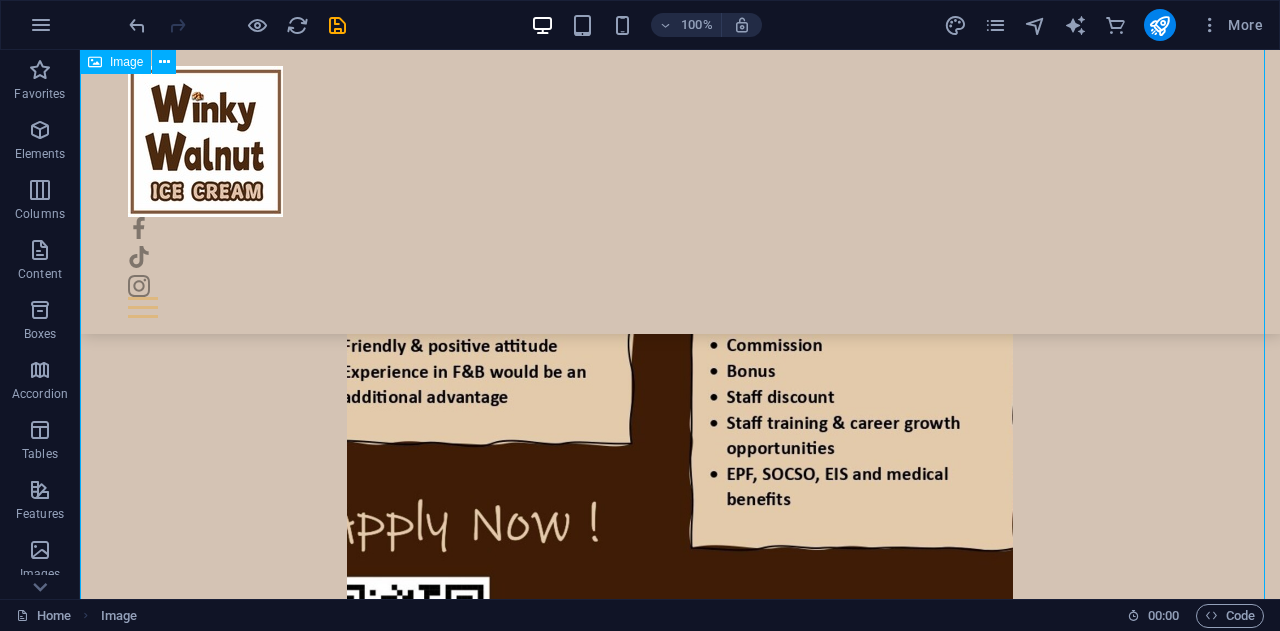 scroll, scrollTop: 800, scrollLeft: 0, axis: vertical 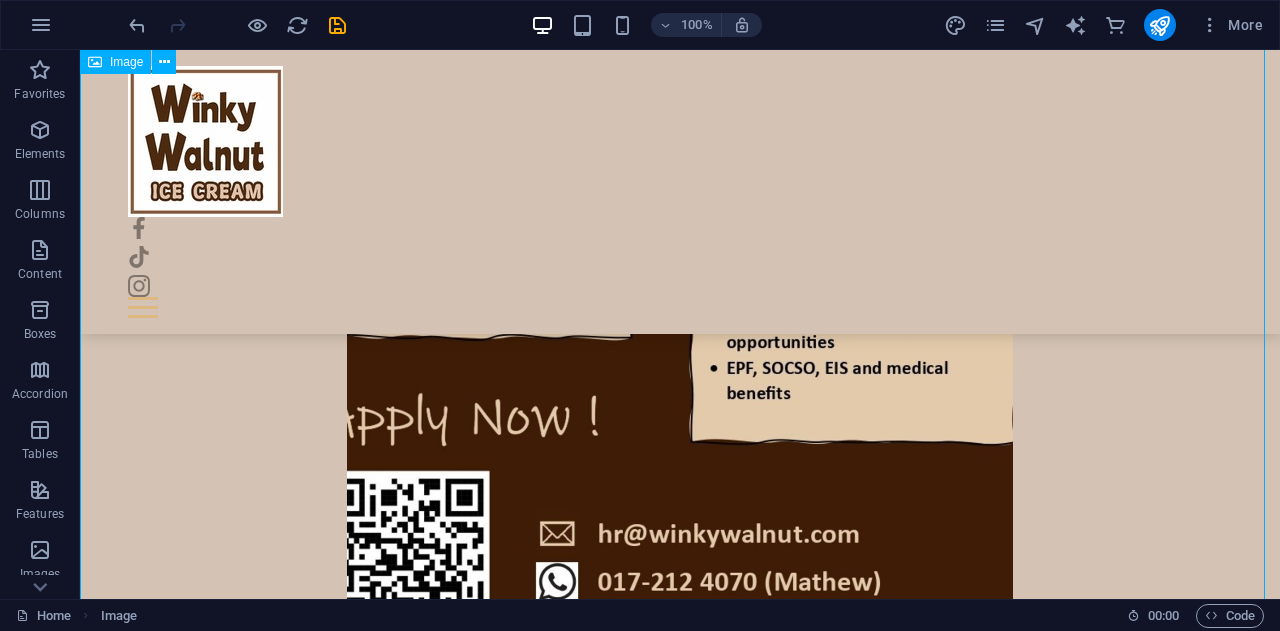 click at bounding box center [680, 99] 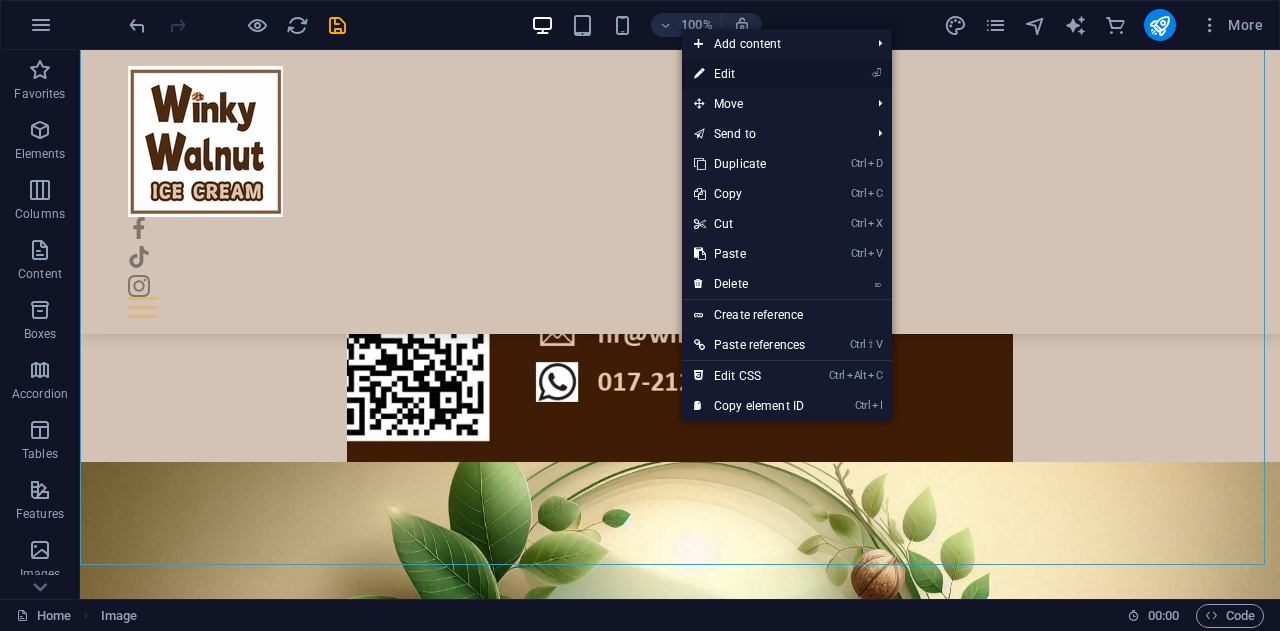 click on "⏎  Edit" at bounding box center (749, 74) 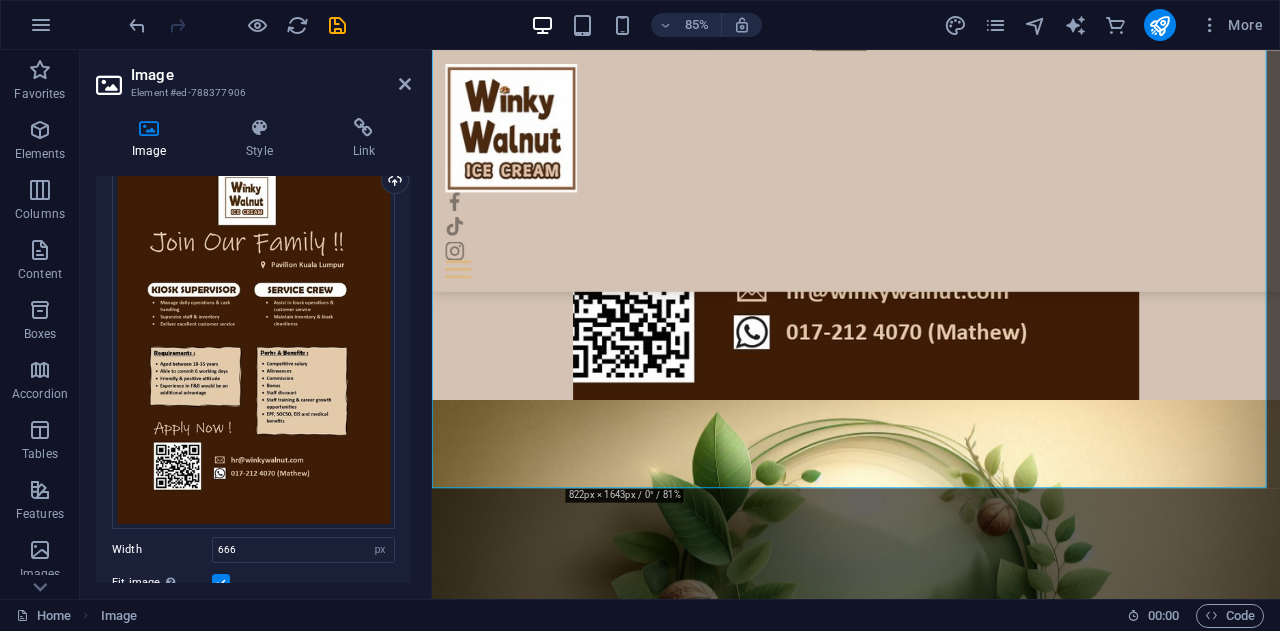 scroll, scrollTop: 300, scrollLeft: 0, axis: vertical 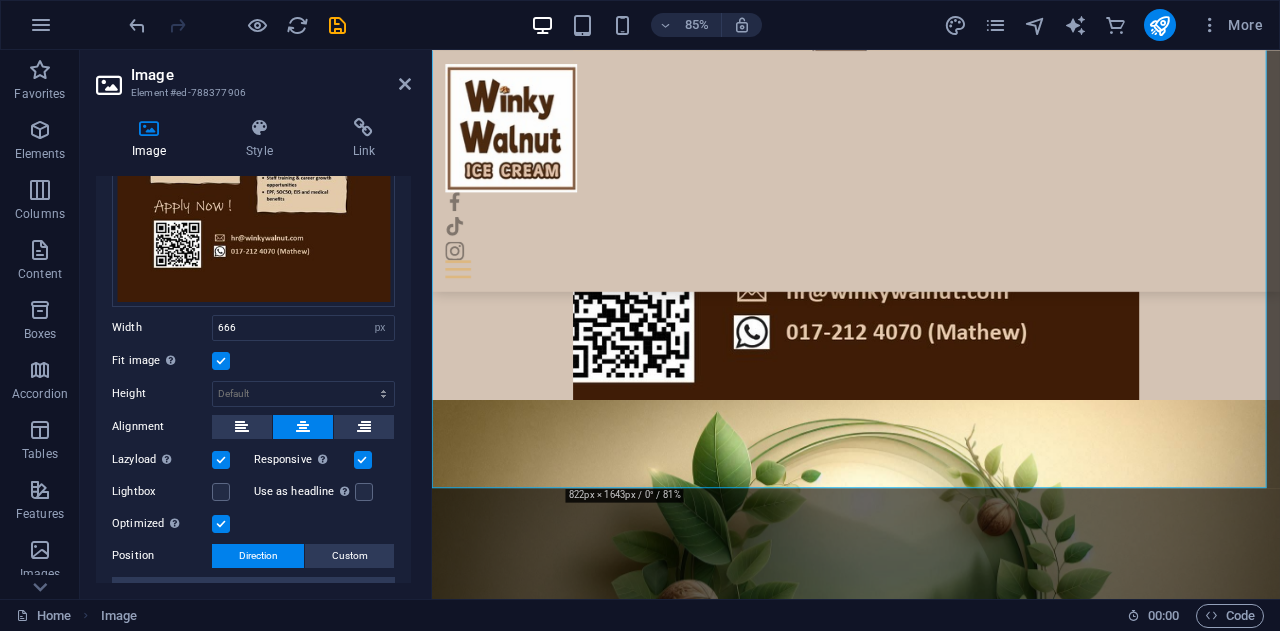 click on "Fit image Automatically fit image to a fixed width and height" at bounding box center [253, 361] 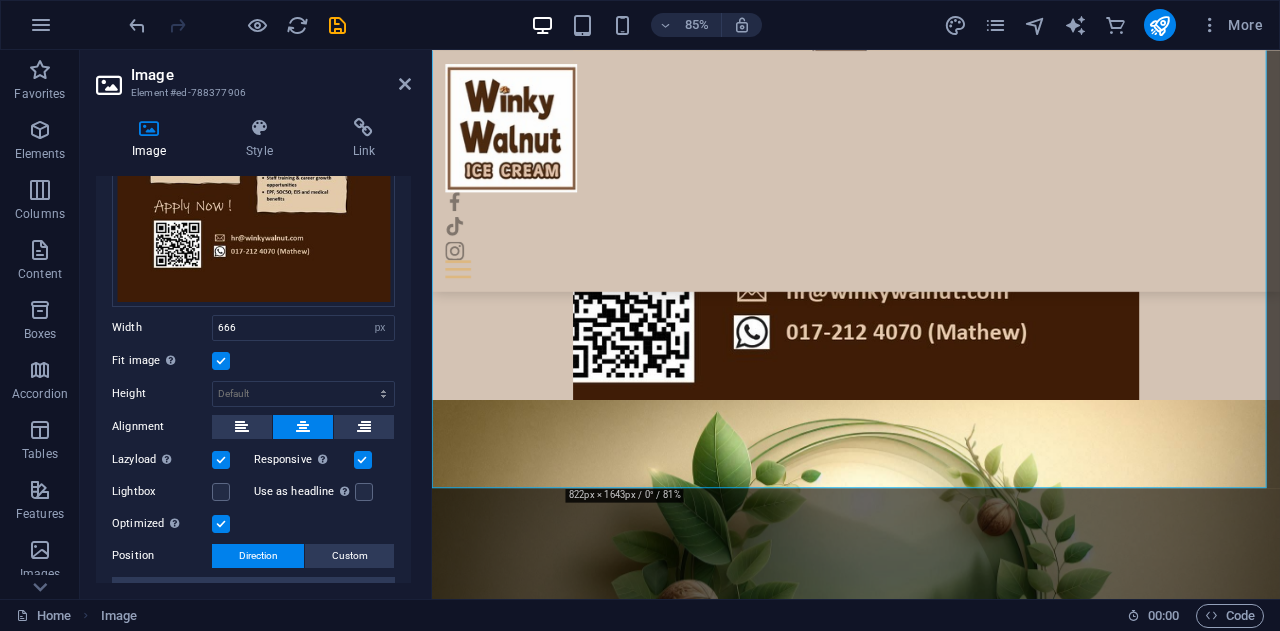 click at bounding box center (221, 361) 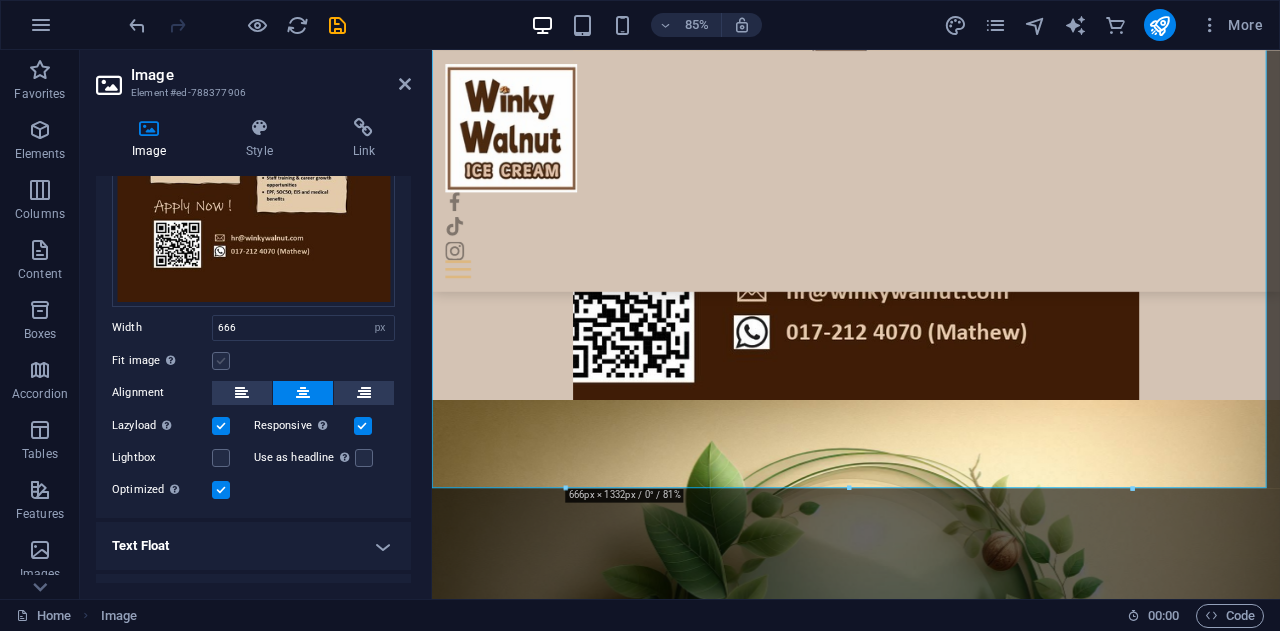 click at bounding box center (221, 361) 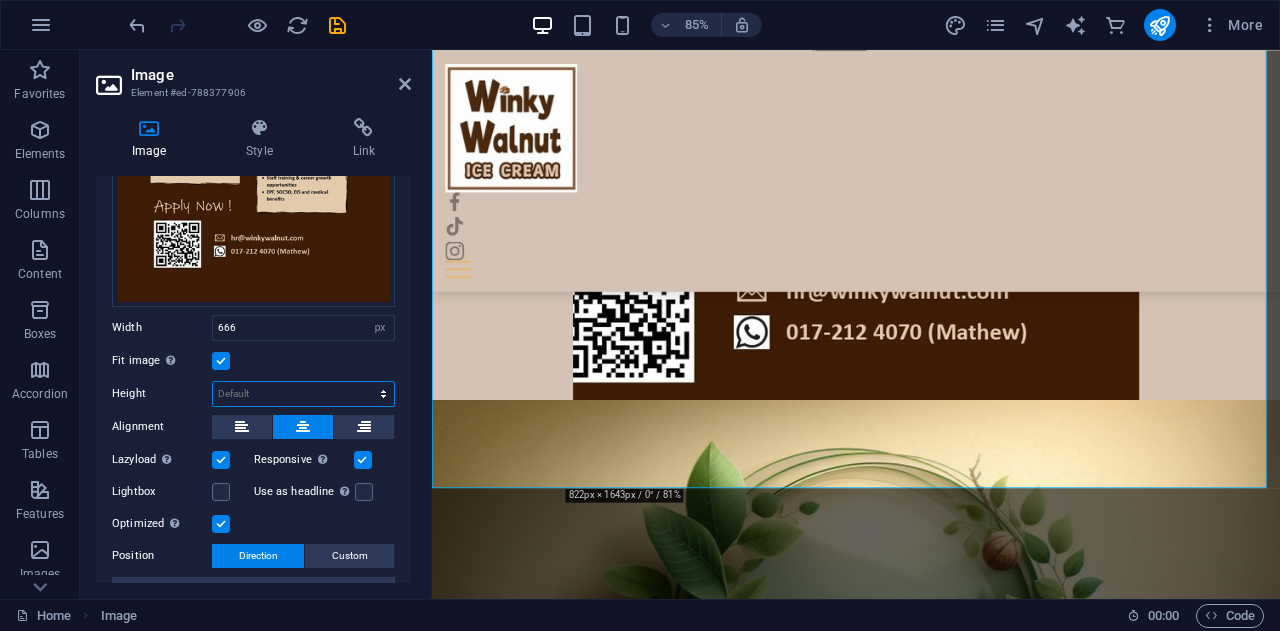 click on "Default auto px" at bounding box center [303, 394] 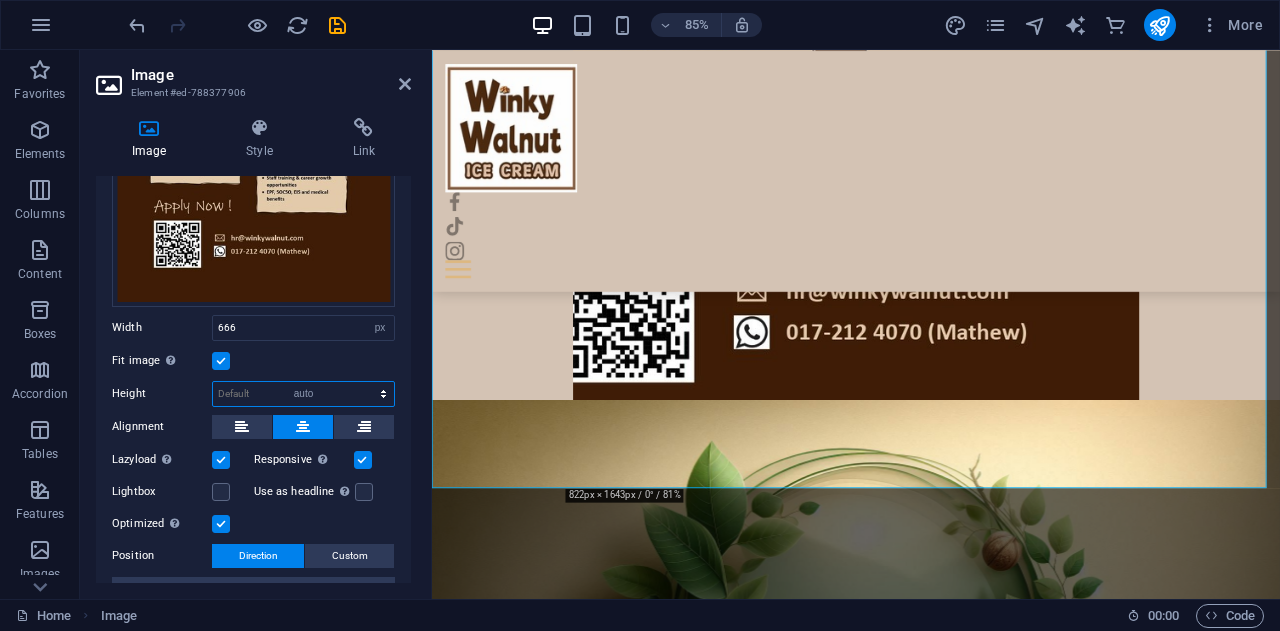 click on "Default auto px" at bounding box center (303, 394) 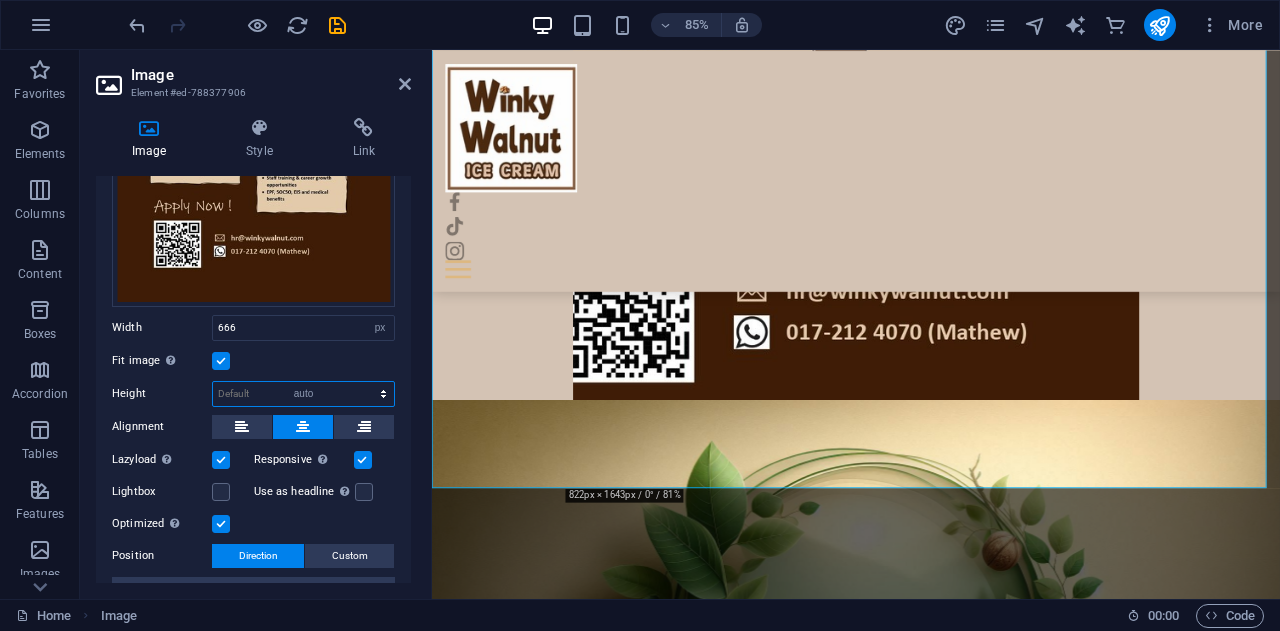 select on "DISABLED_OPTION_VALUE" 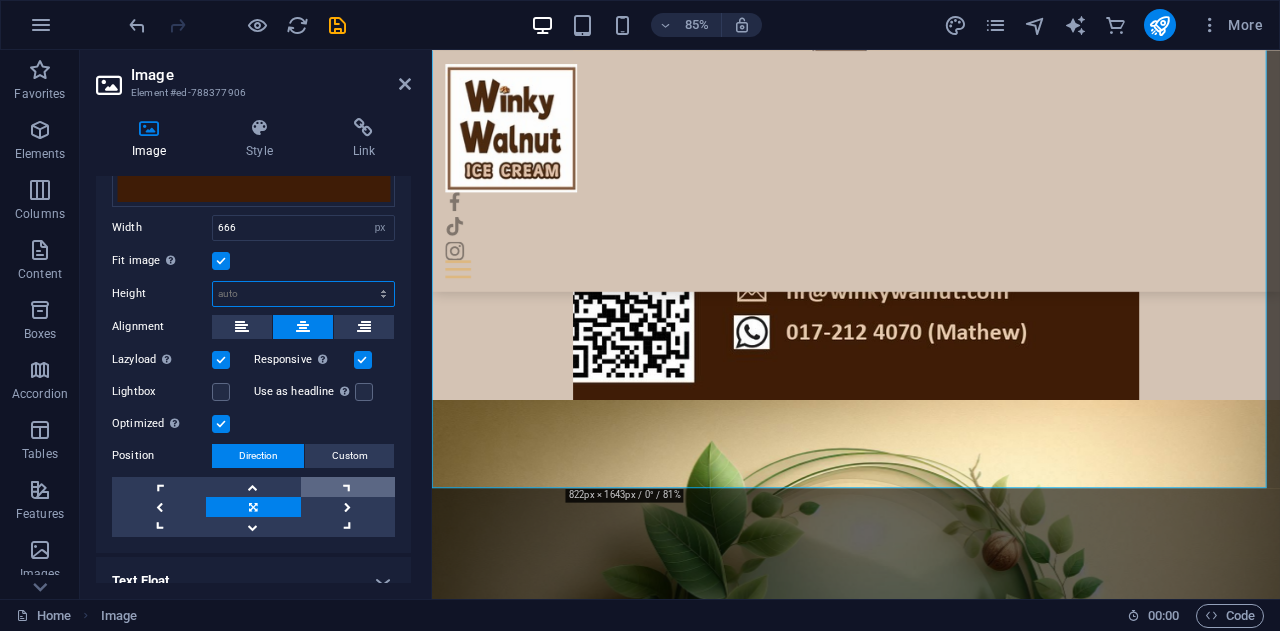 scroll, scrollTop: 466, scrollLeft: 0, axis: vertical 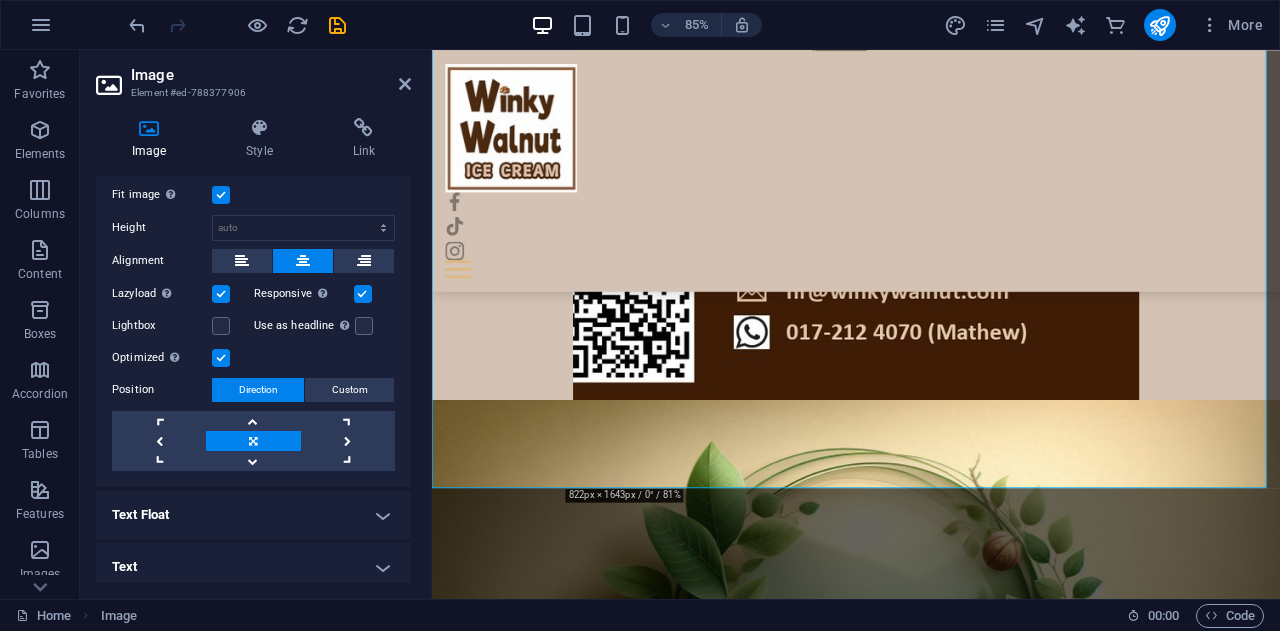 click at bounding box center (253, 441) 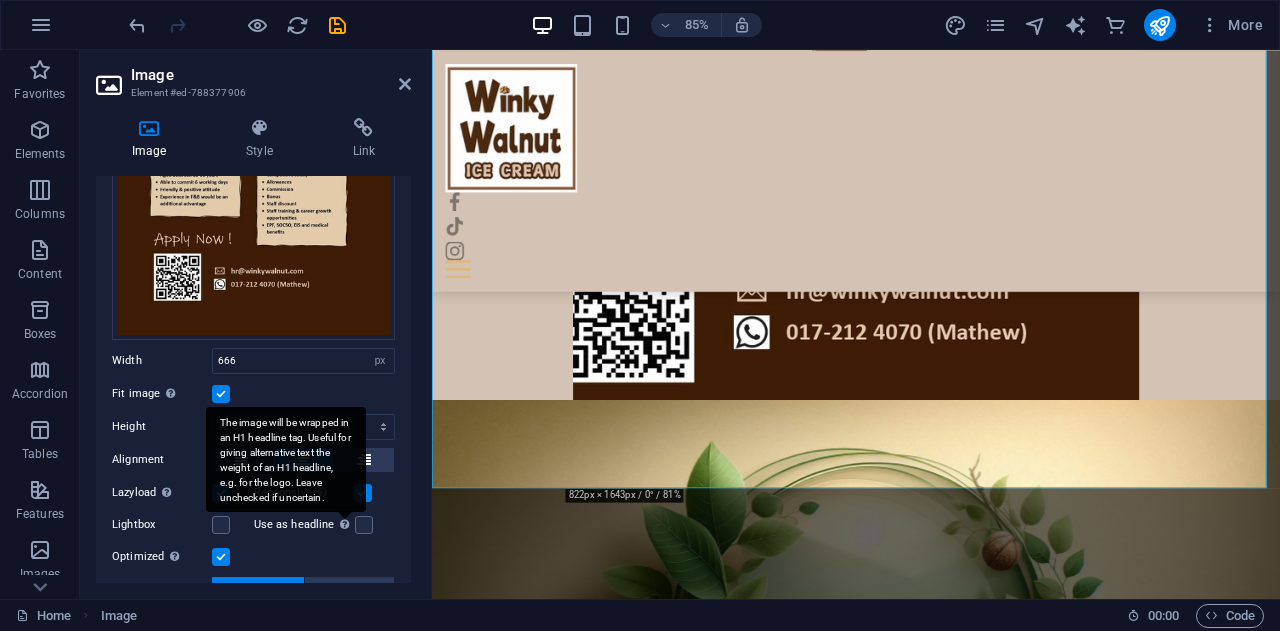 scroll, scrollTop: 0, scrollLeft: 0, axis: both 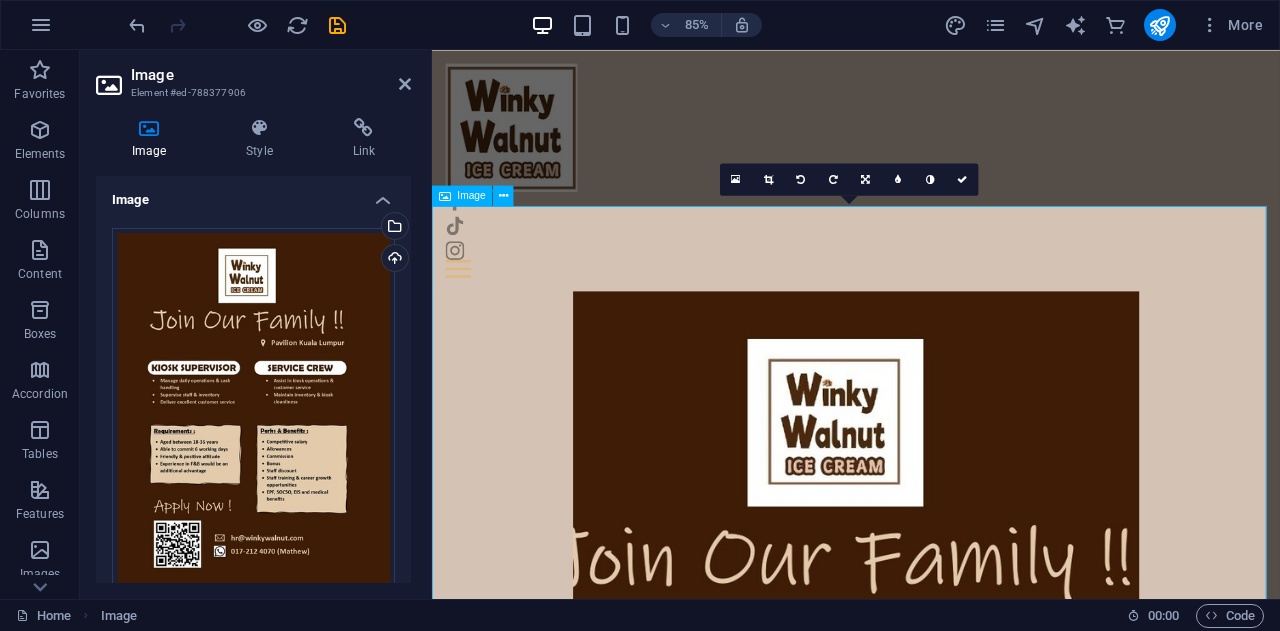 click at bounding box center [931, 1000] 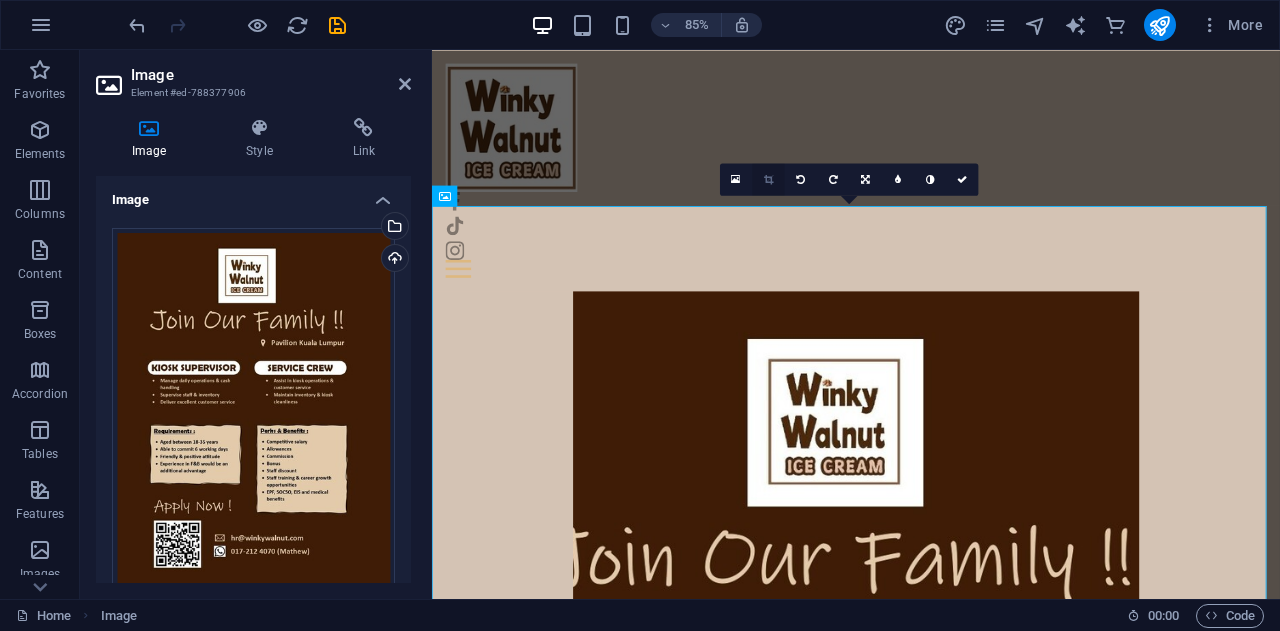 click at bounding box center [768, 179] 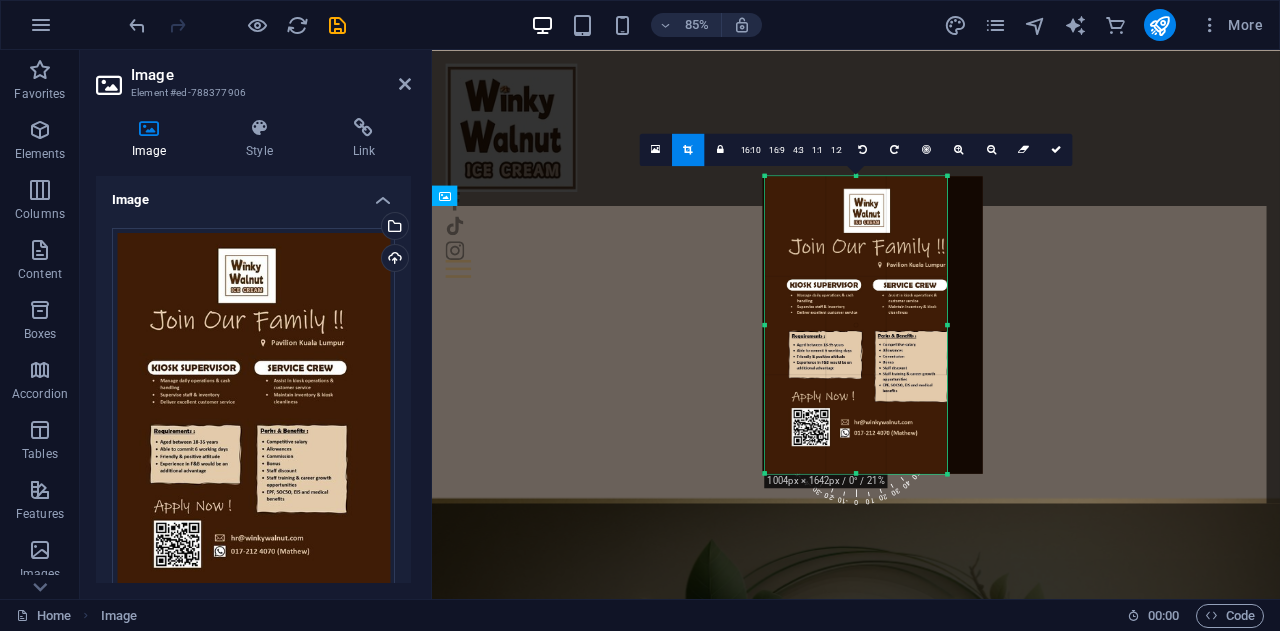 drag, startPoint x: 781, startPoint y: 325, endPoint x: 742, endPoint y: 325, distance: 39 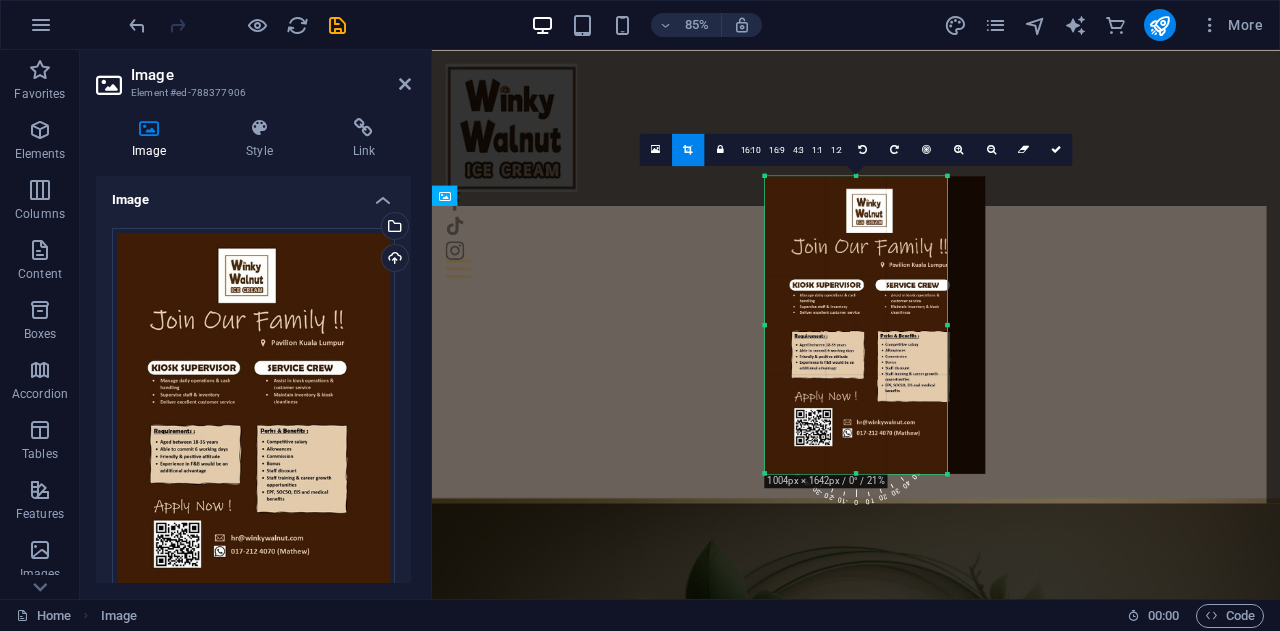 click at bounding box center (875, 324) 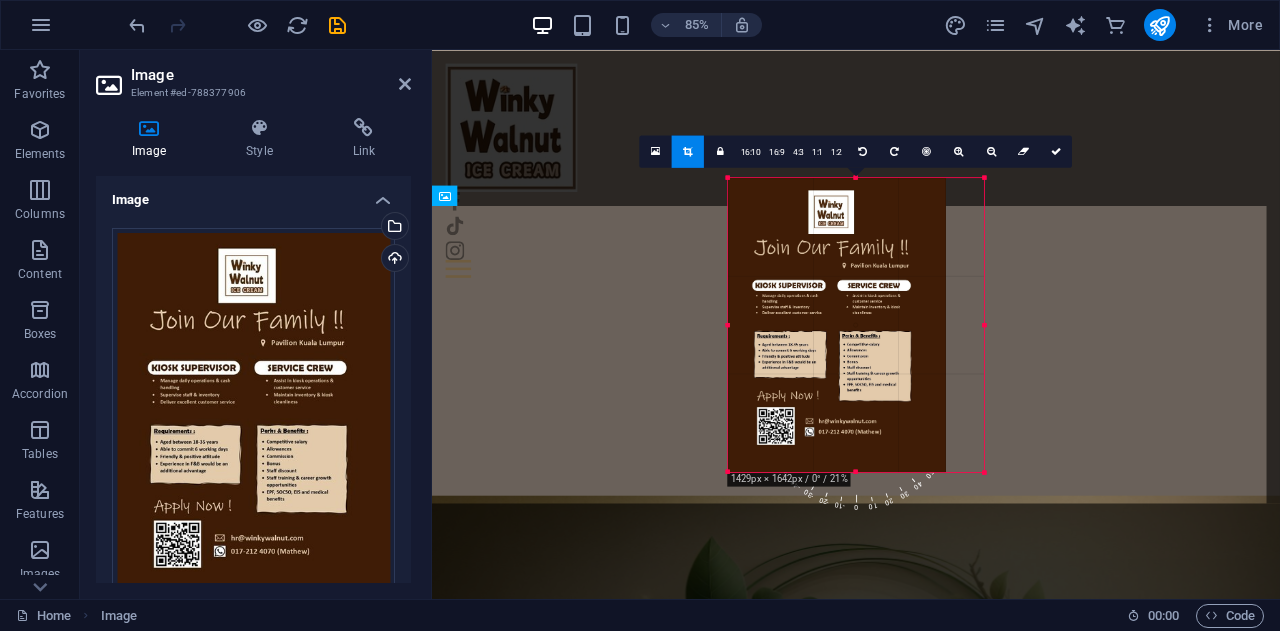drag, startPoint x: 946, startPoint y: 324, endPoint x: 1038, endPoint y: 325, distance: 92.00543 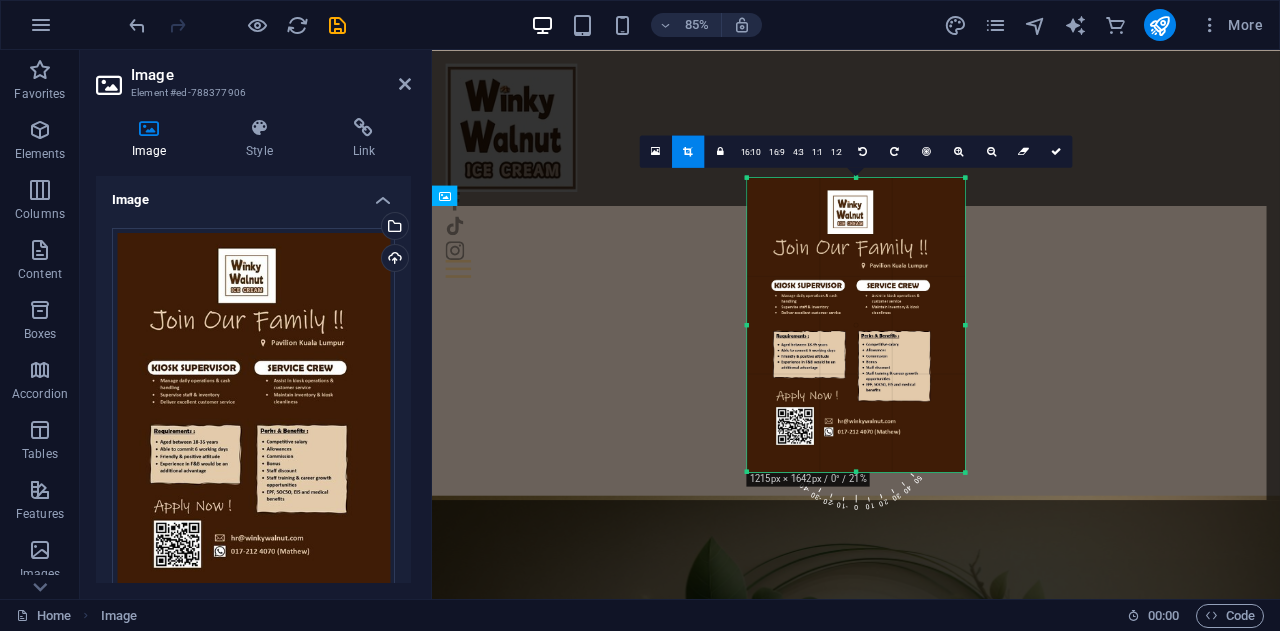 click at bounding box center (855, 325) 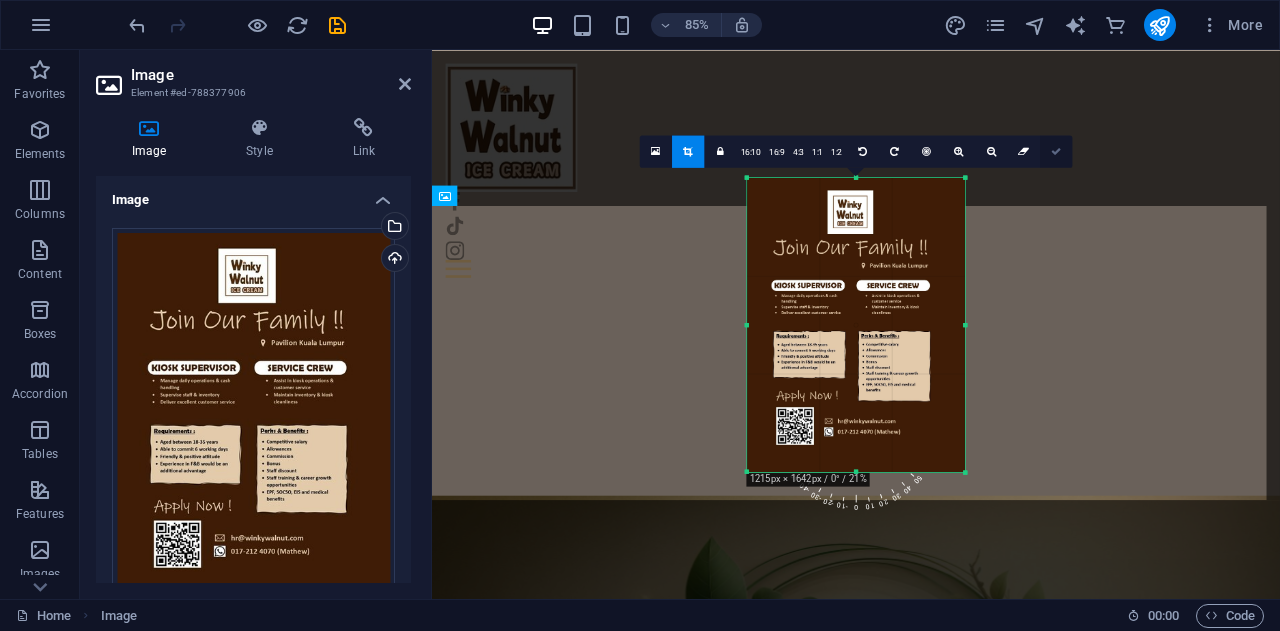 click at bounding box center [1056, 151] 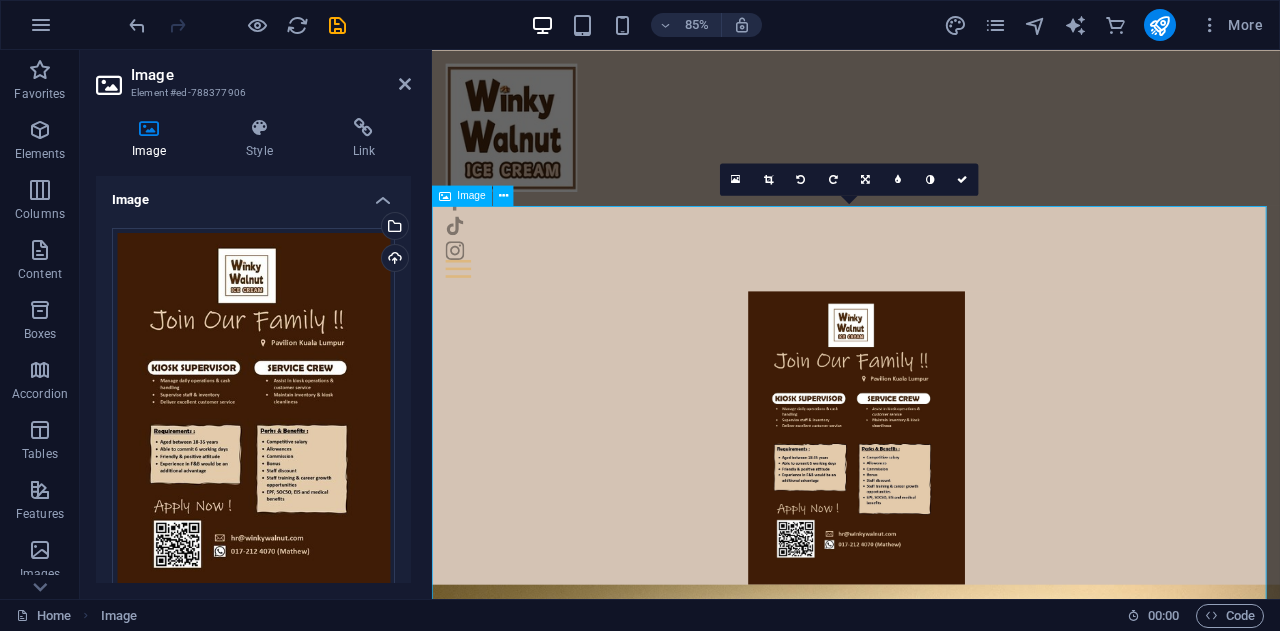 click at bounding box center [931, 506] 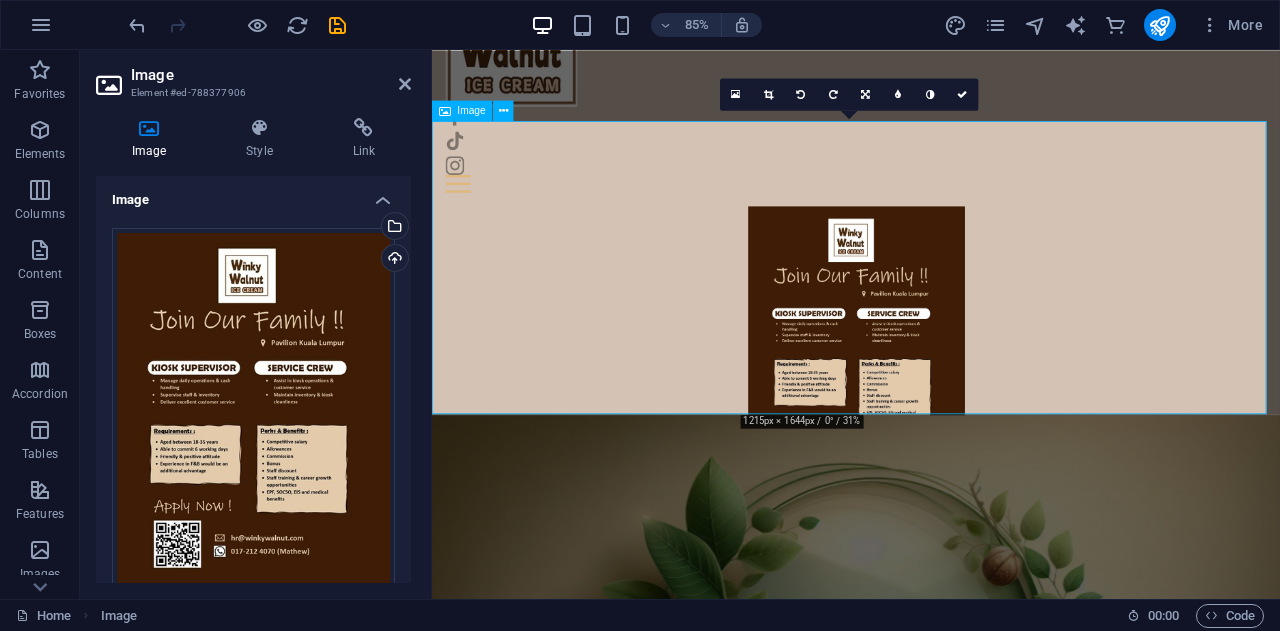 scroll, scrollTop: 0, scrollLeft: 0, axis: both 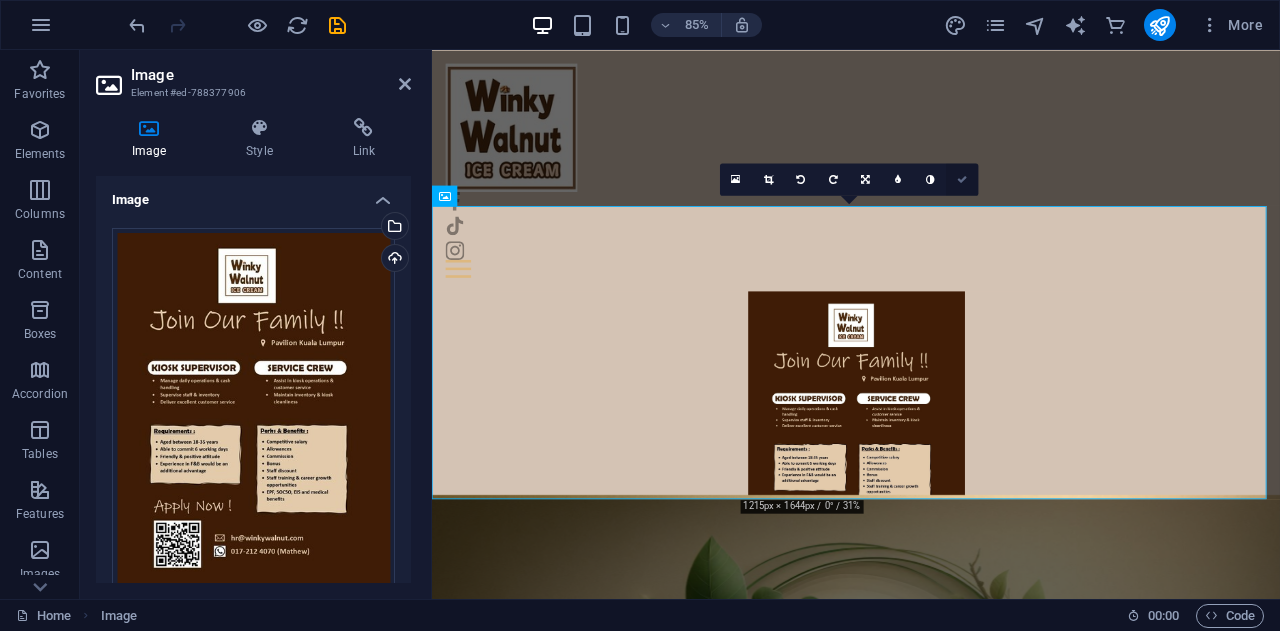 click at bounding box center (962, 179) 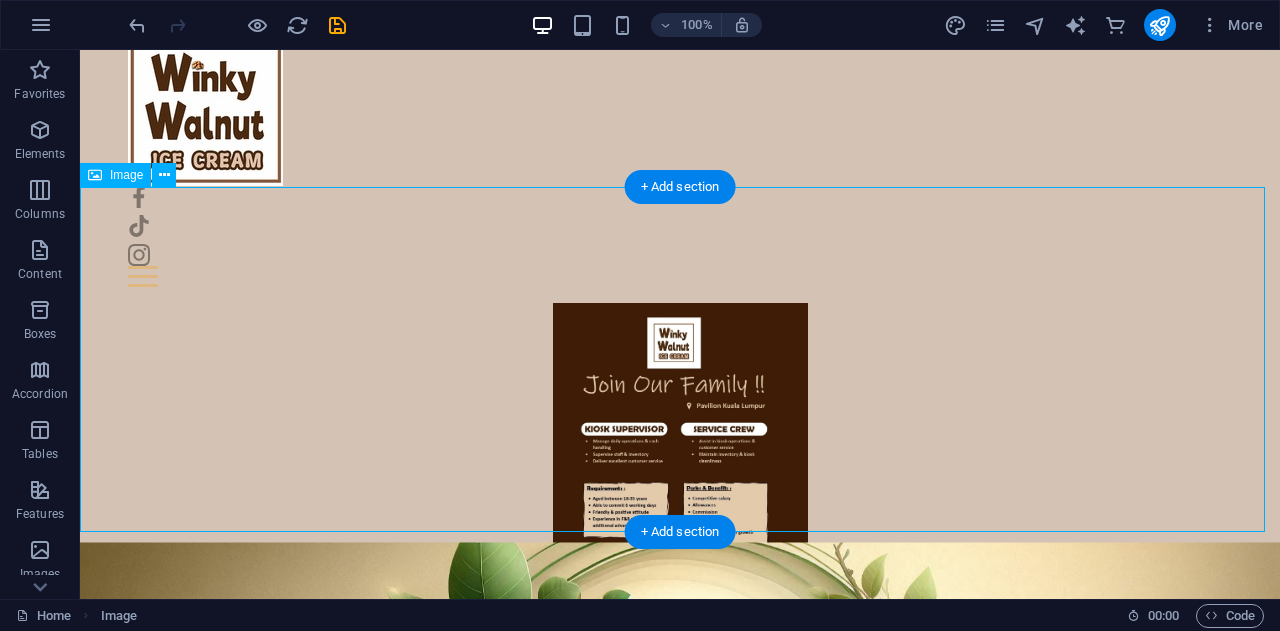 scroll, scrollTop: 0, scrollLeft: 0, axis: both 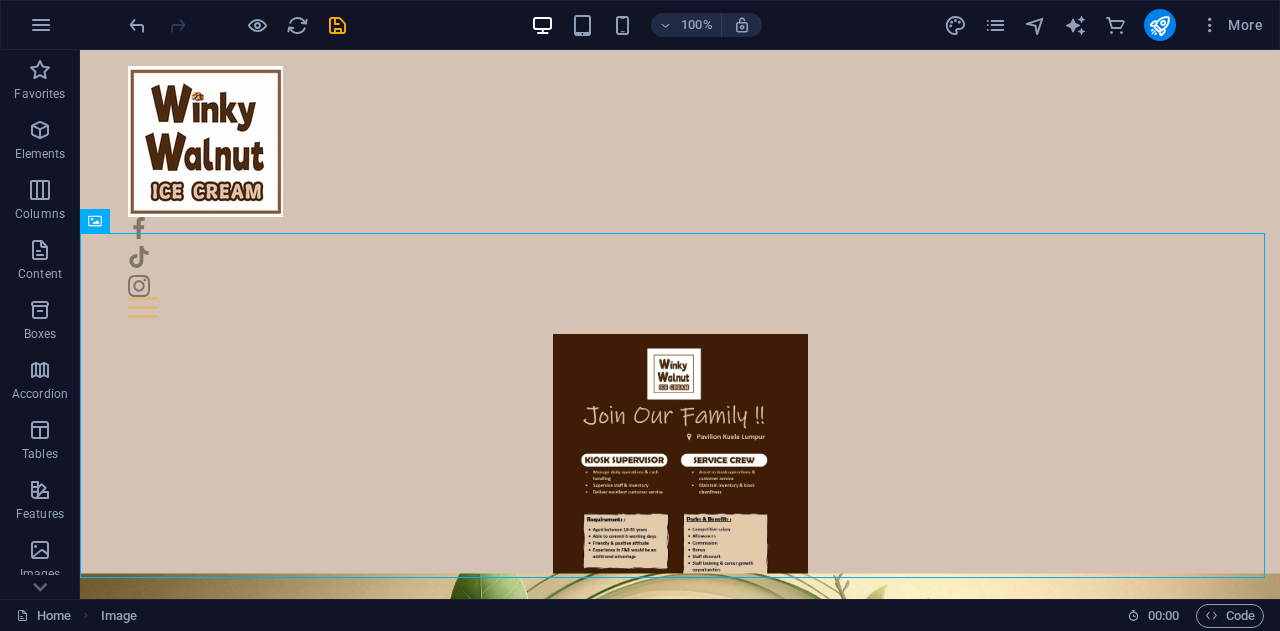 click at bounding box center [337, 25] 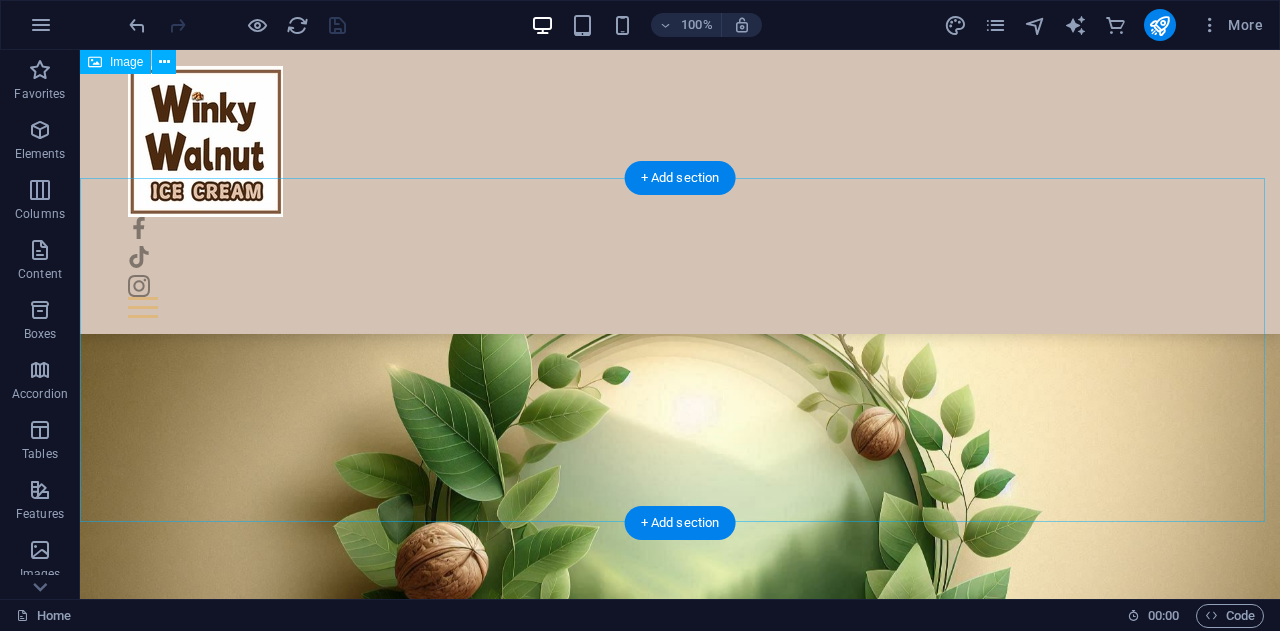 scroll, scrollTop: 0, scrollLeft: 0, axis: both 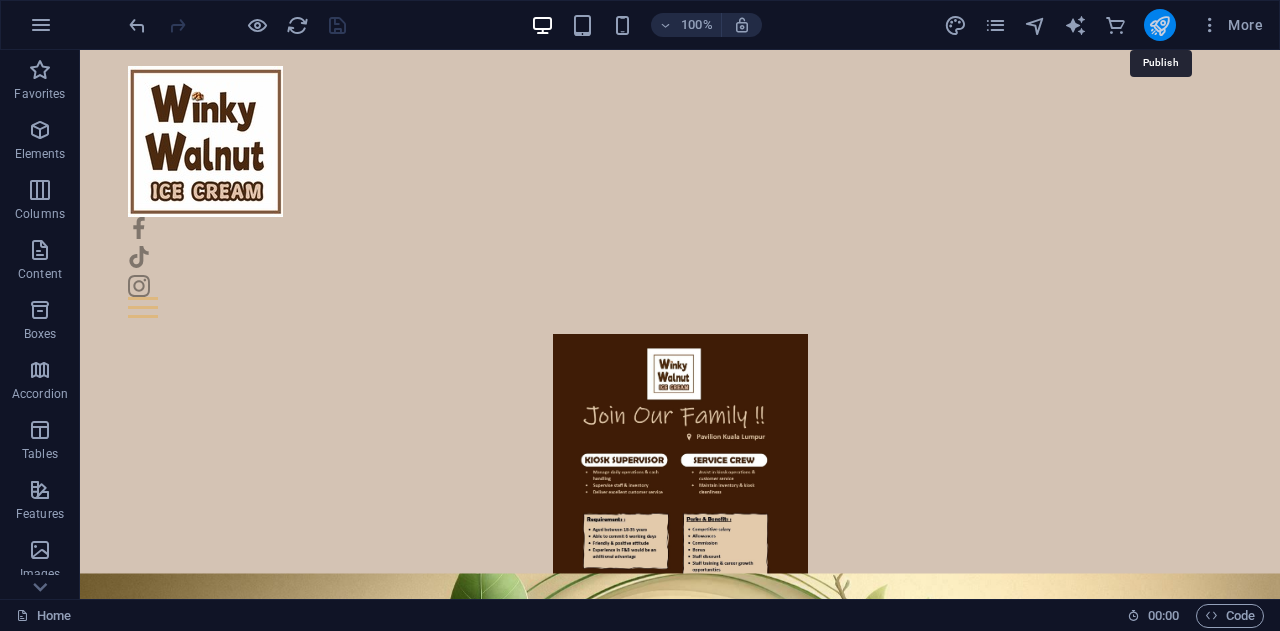 click at bounding box center (1159, 25) 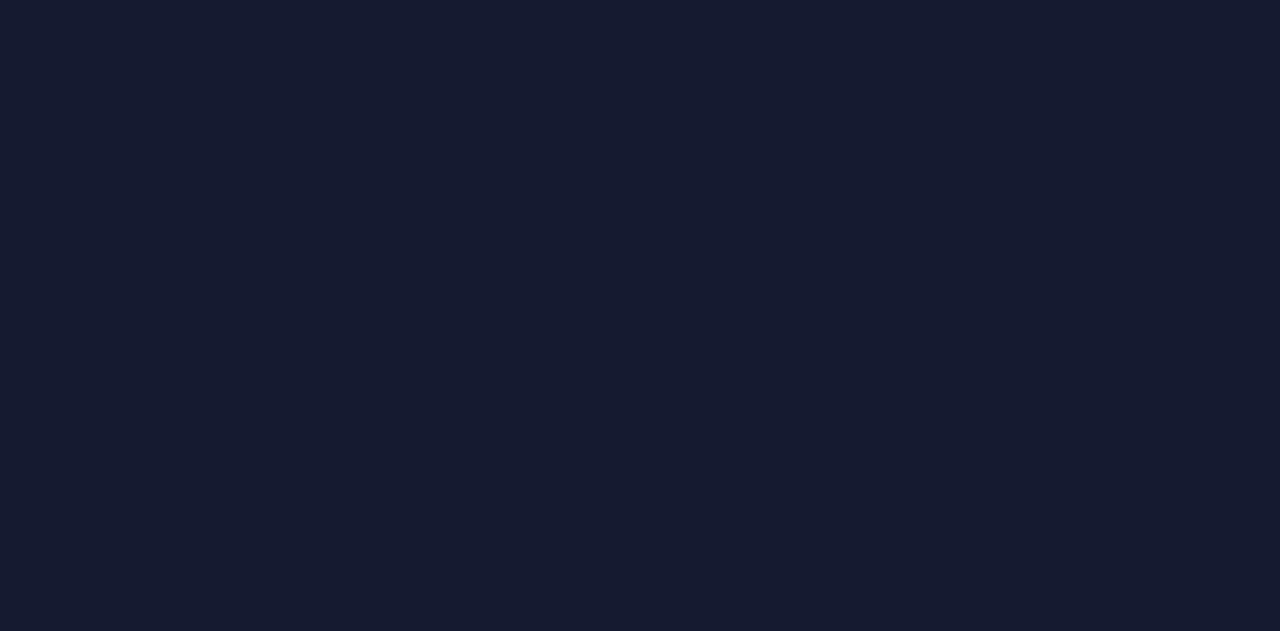 scroll, scrollTop: 0, scrollLeft: 0, axis: both 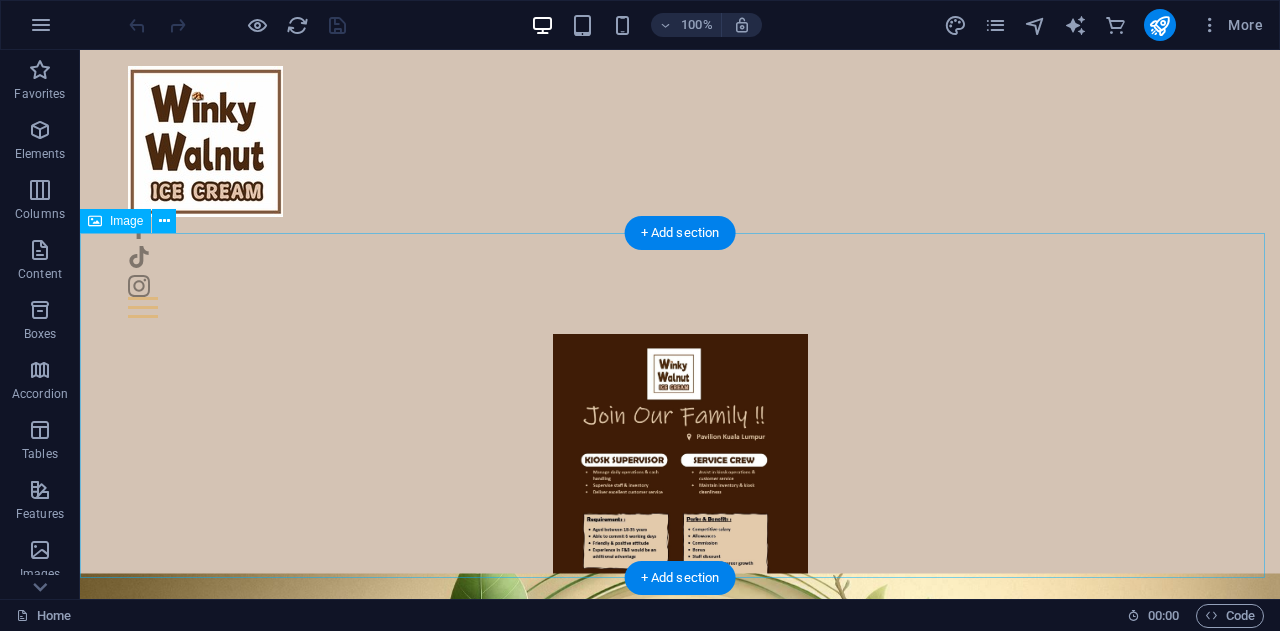 click at bounding box center (680, 506) 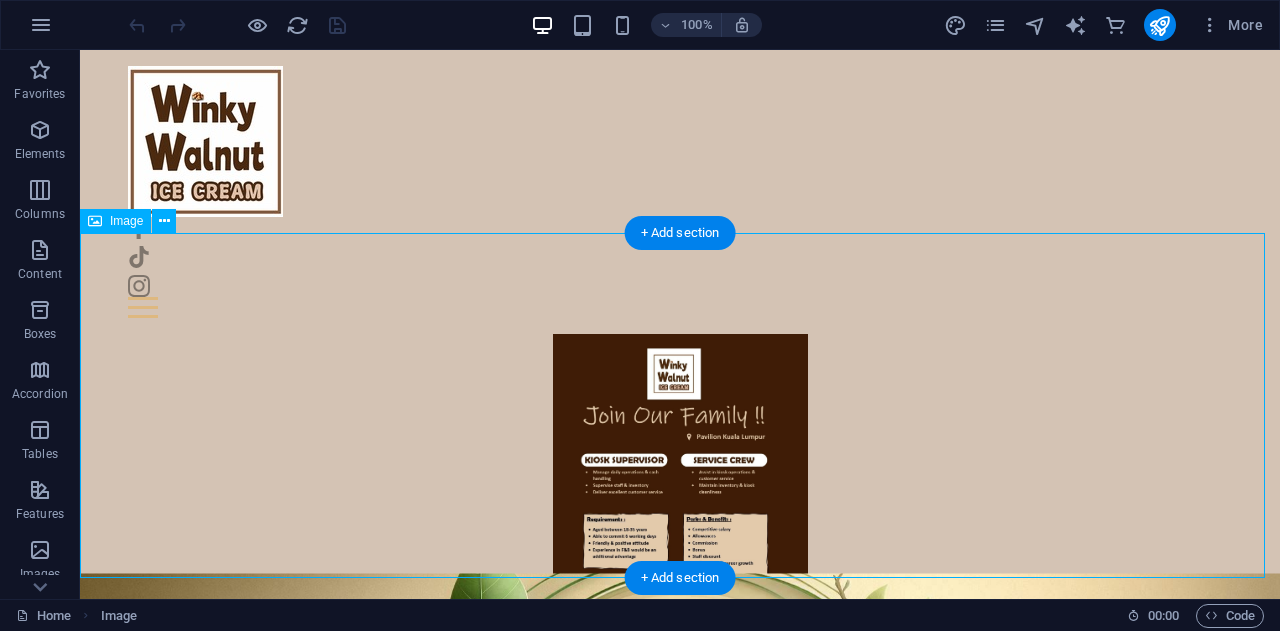 click at bounding box center [680, 506] 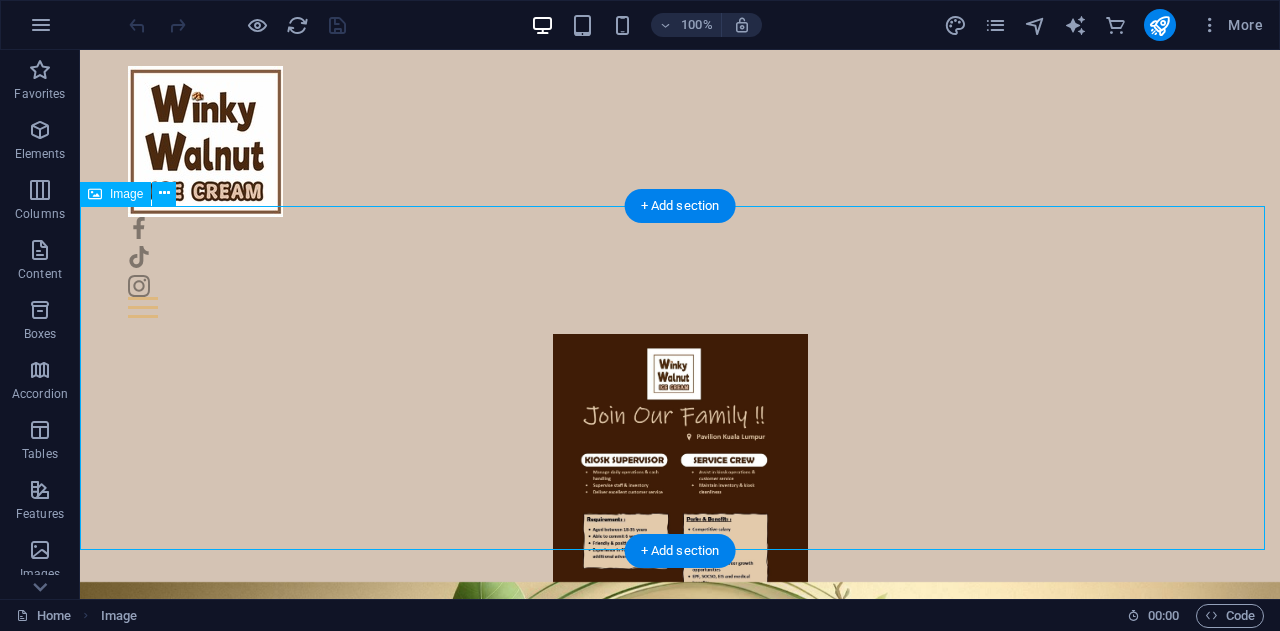 scroll, scrollTop: 100, scrollLeft: 0, axis: vertical 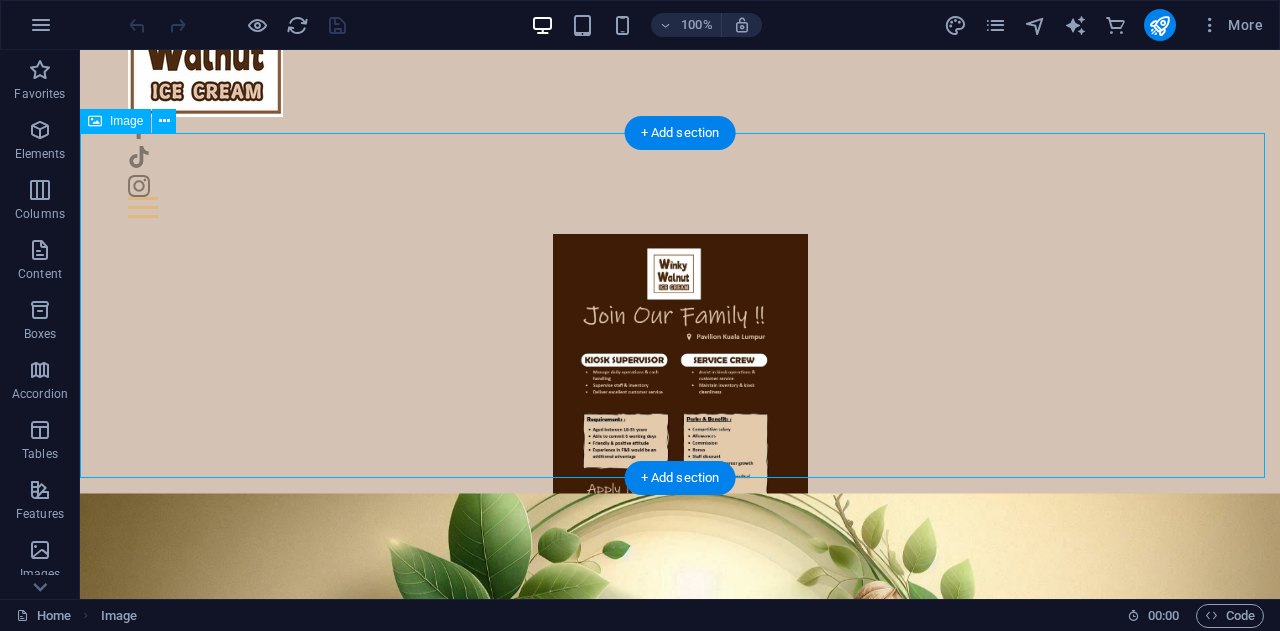 click at bounding box center (680, 406) 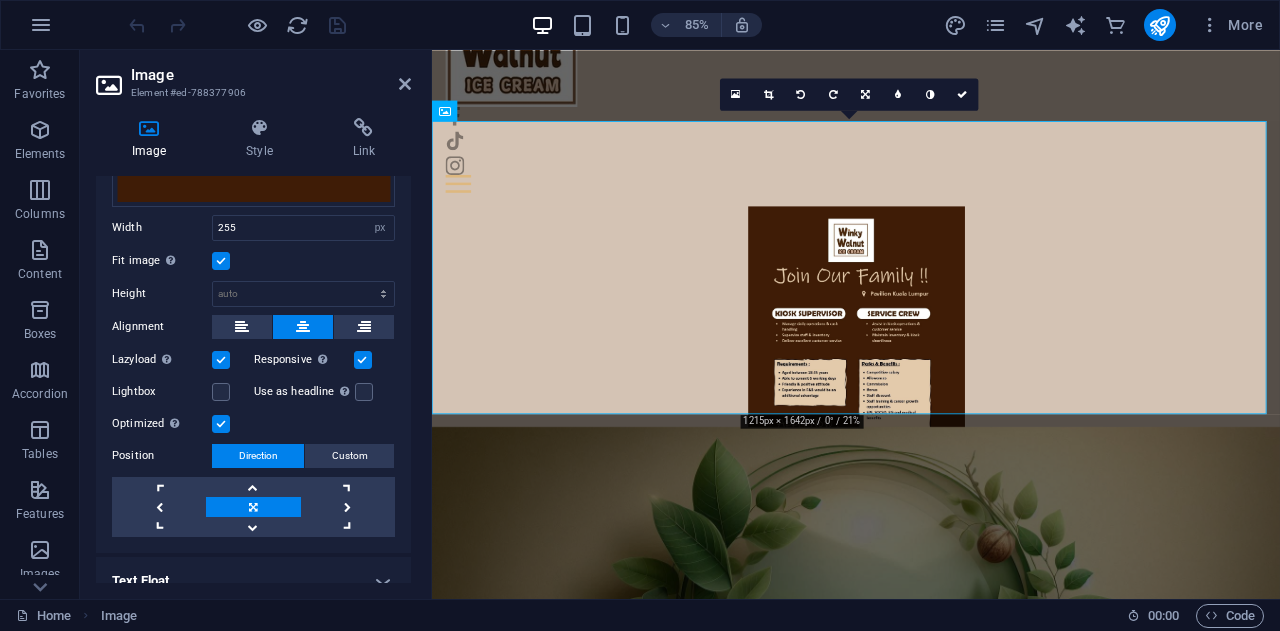 scroll, scrollTop: 300, scrollLeft: 0, axis: vertical 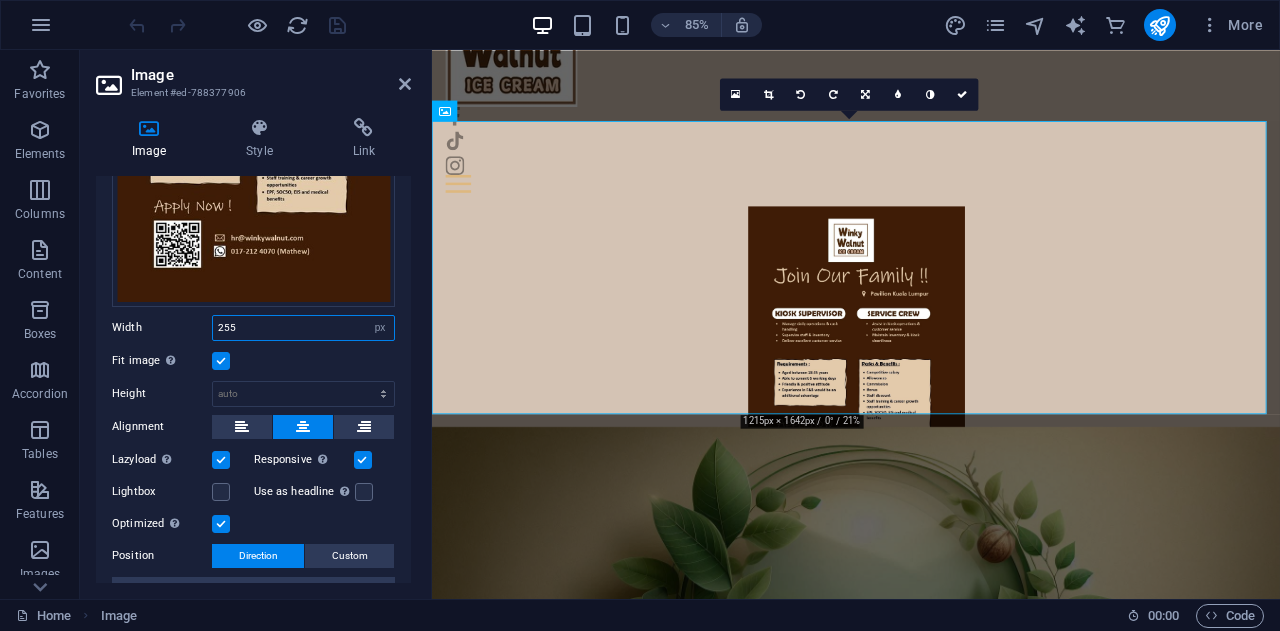 drag, startPoint x: 249, startPoint y: 320, endPoint x: 188, endPoint y: 317, distance: 61.073727 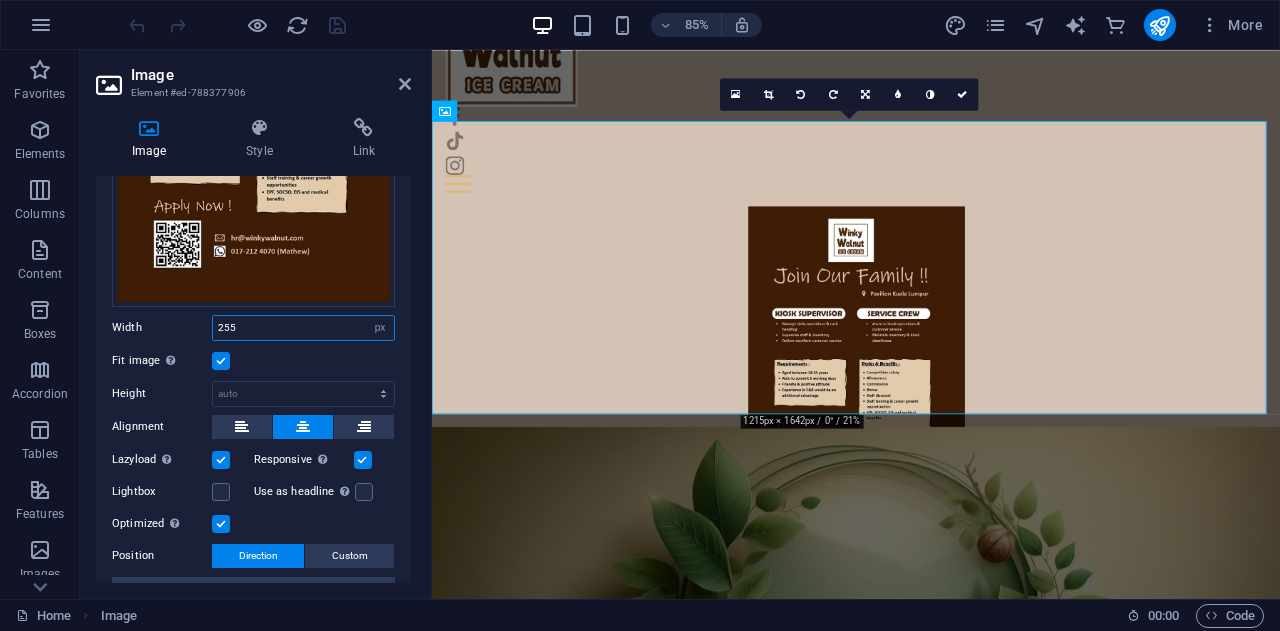 click on "Width 255 Default auto px rem % em vh vw" at bounding box center (253, 328) 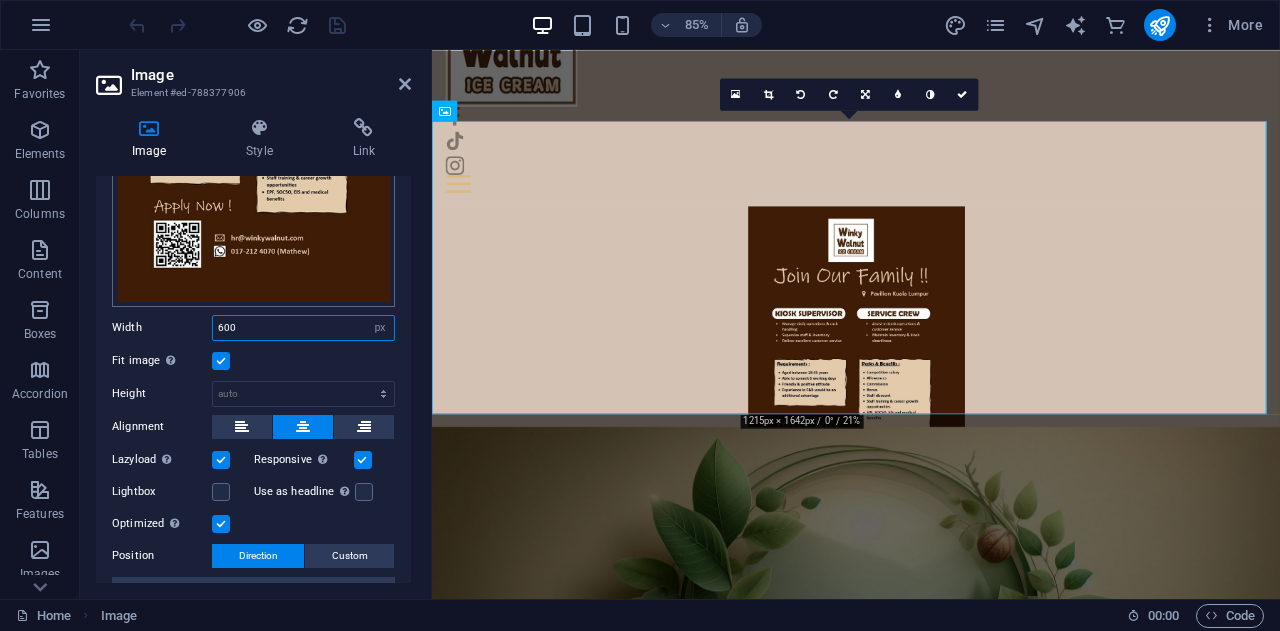 type on "600" 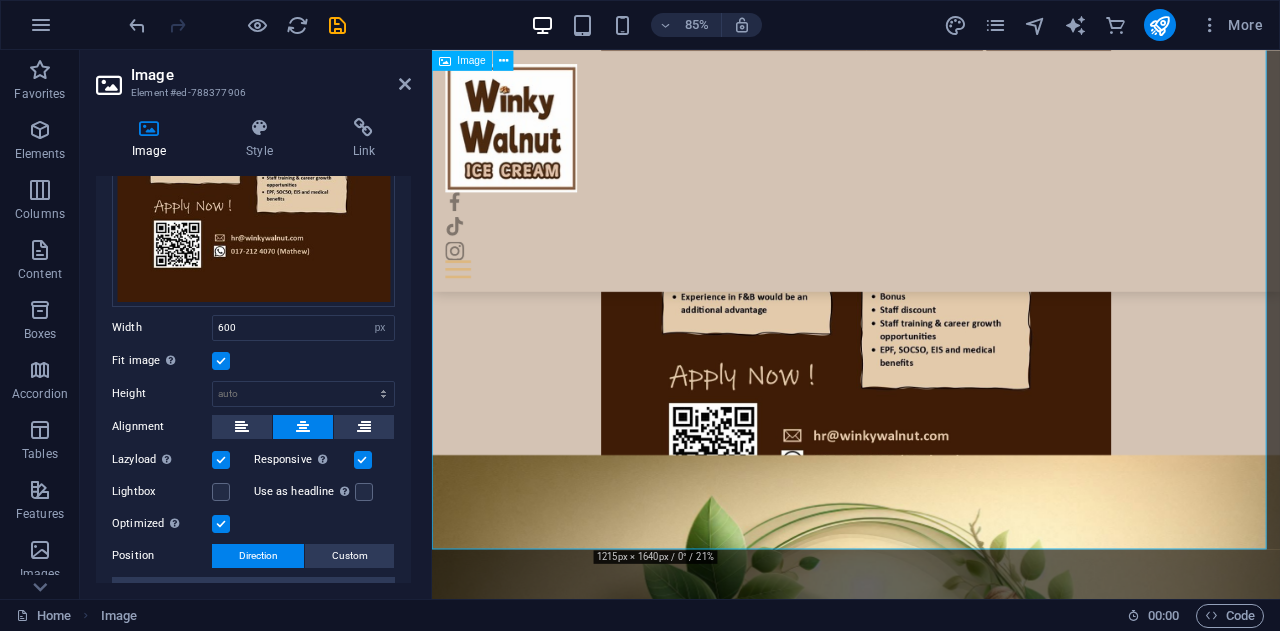 scroll, scrollTop: 500, scrollLeft: 0, axis: vertical 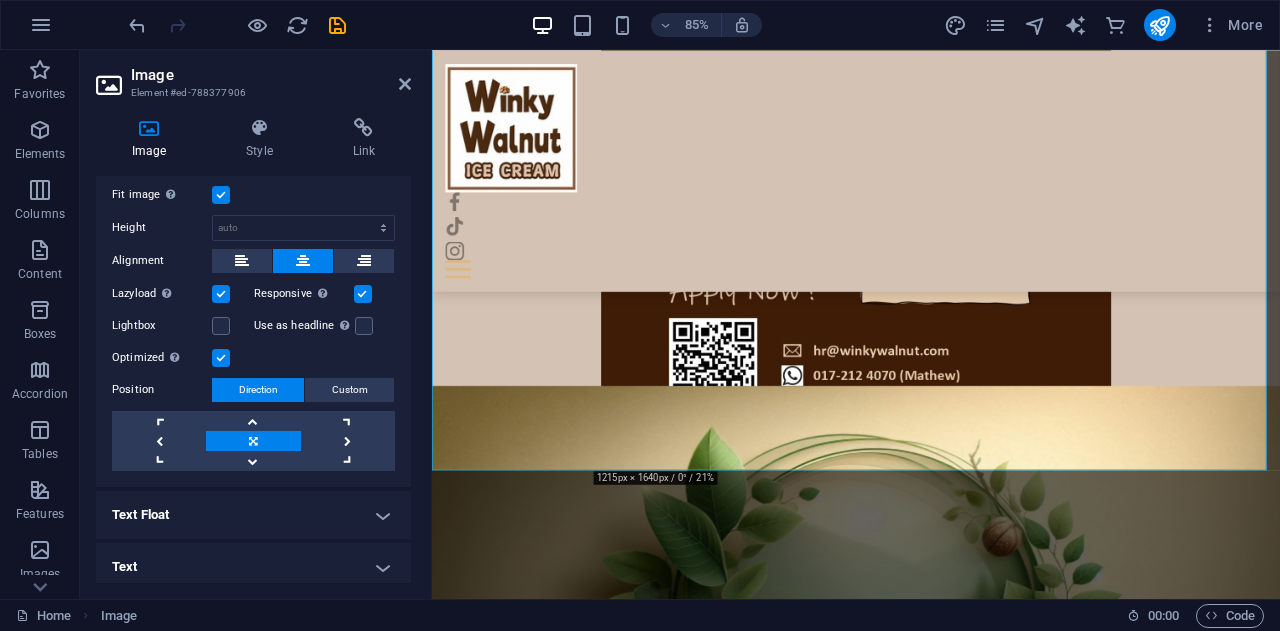 click on "85% More" at bounding box center [698, 25] 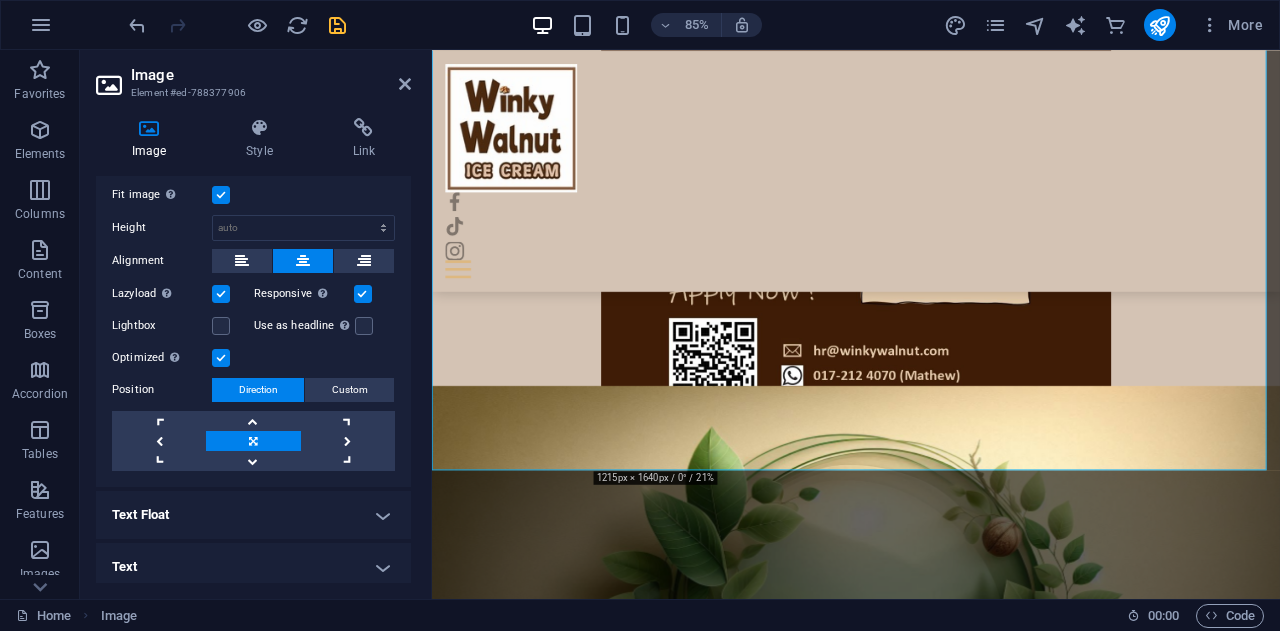 click at bounding box center (337, 25) 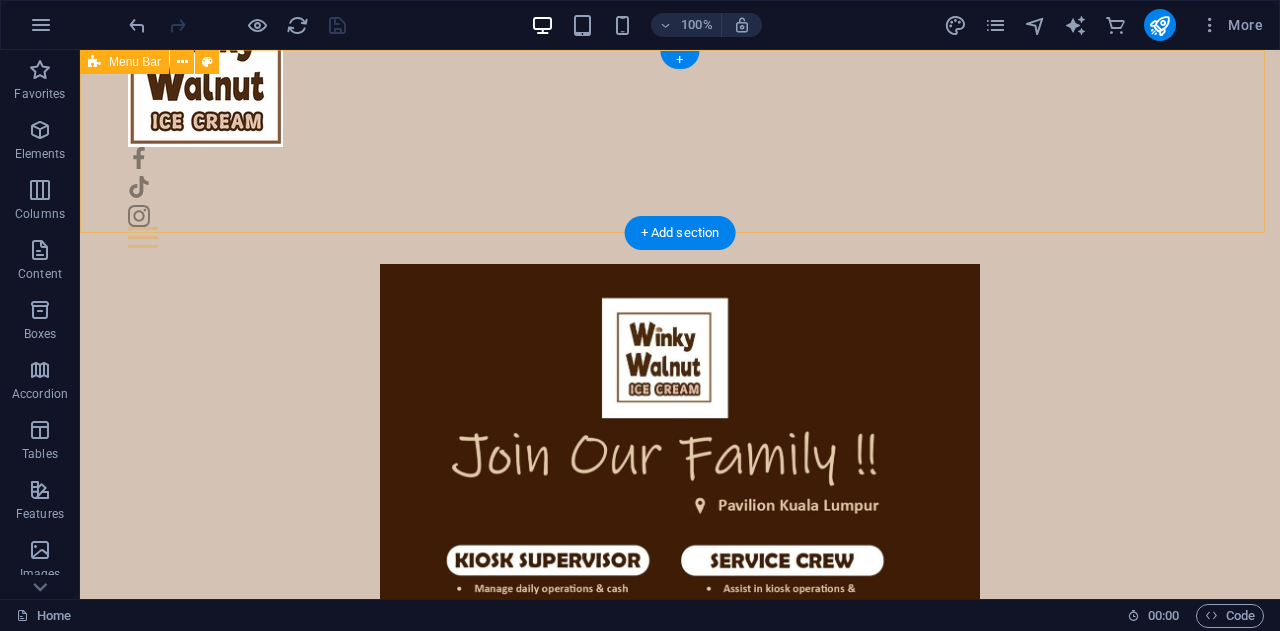 scroll, scrollTop: 0, scrollLeft: 0, axis: both 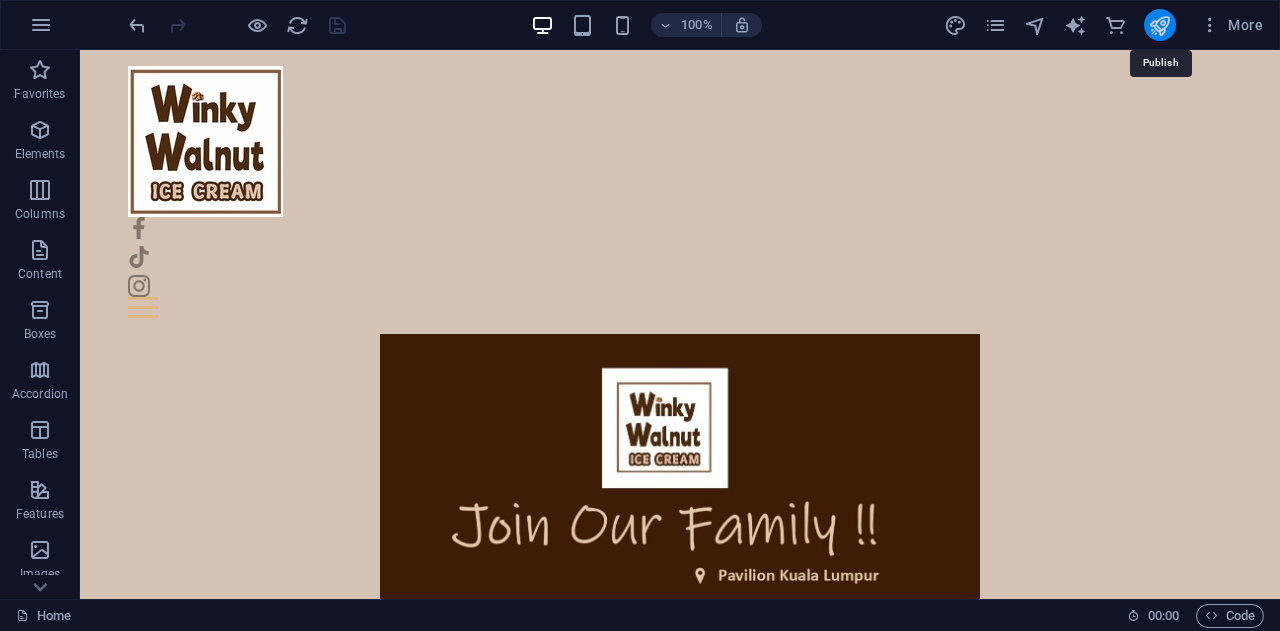 click at bounding box center [1159, 25] 